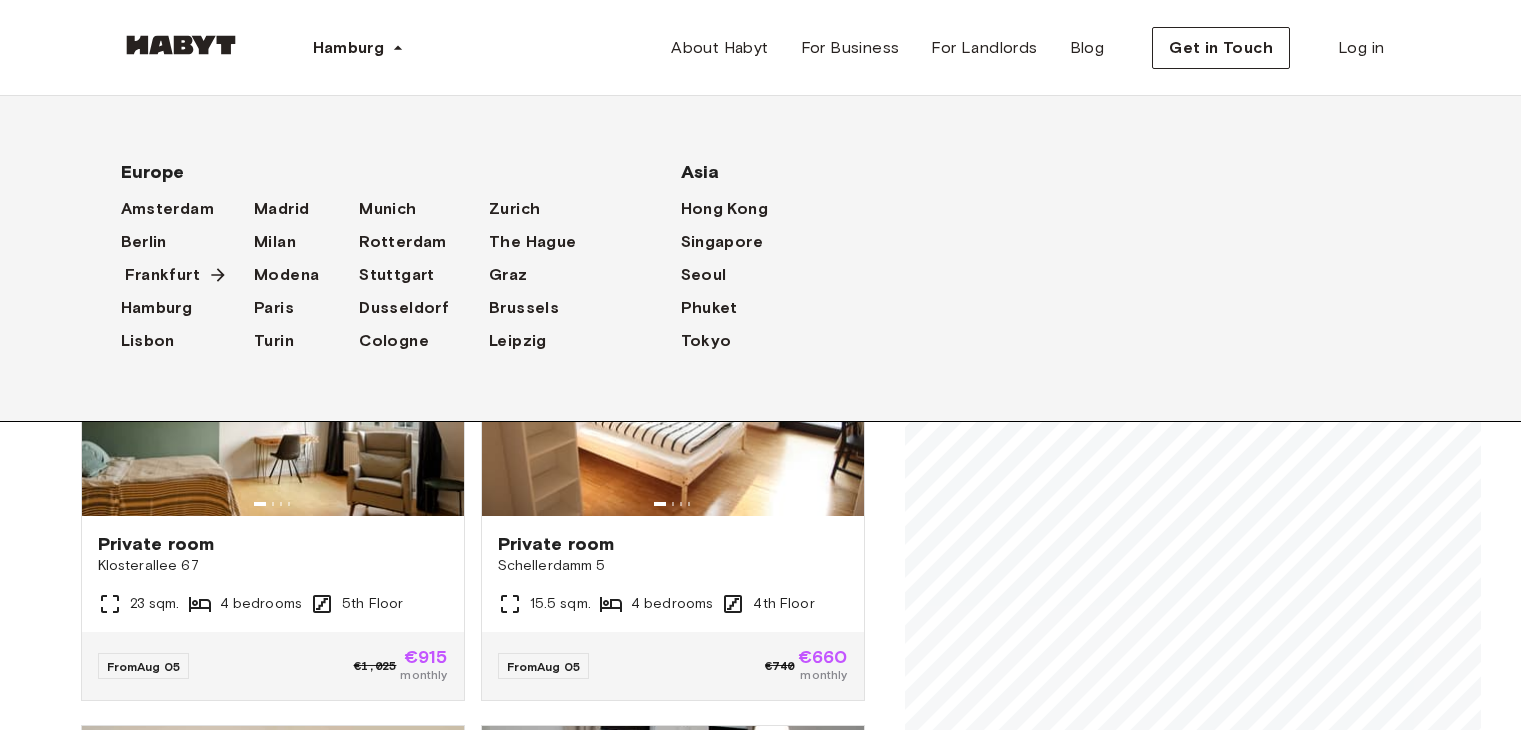 scroll, scrollTop: 0, scrollLeft: 0, axis: both 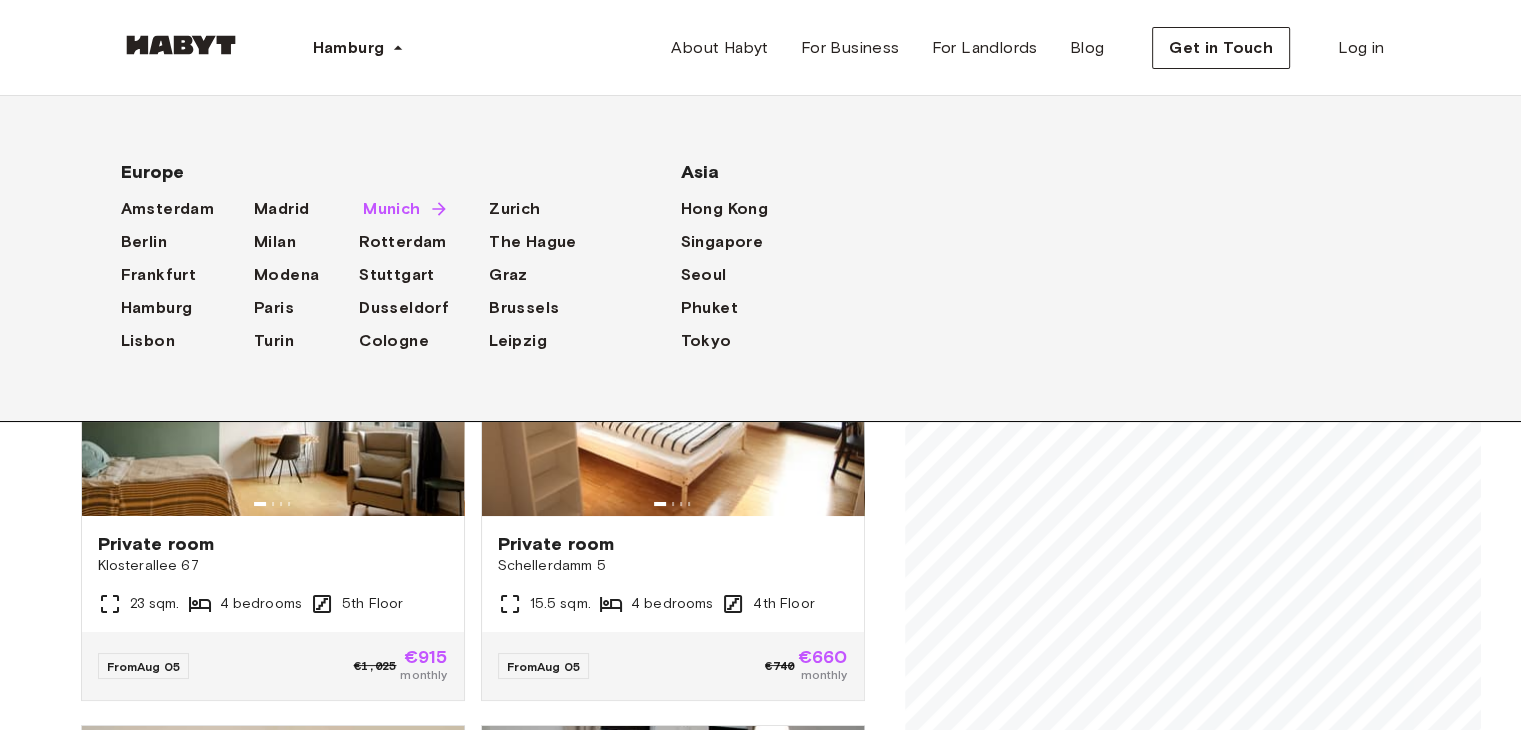 click on "Munich" at bounding box center (391, 209) 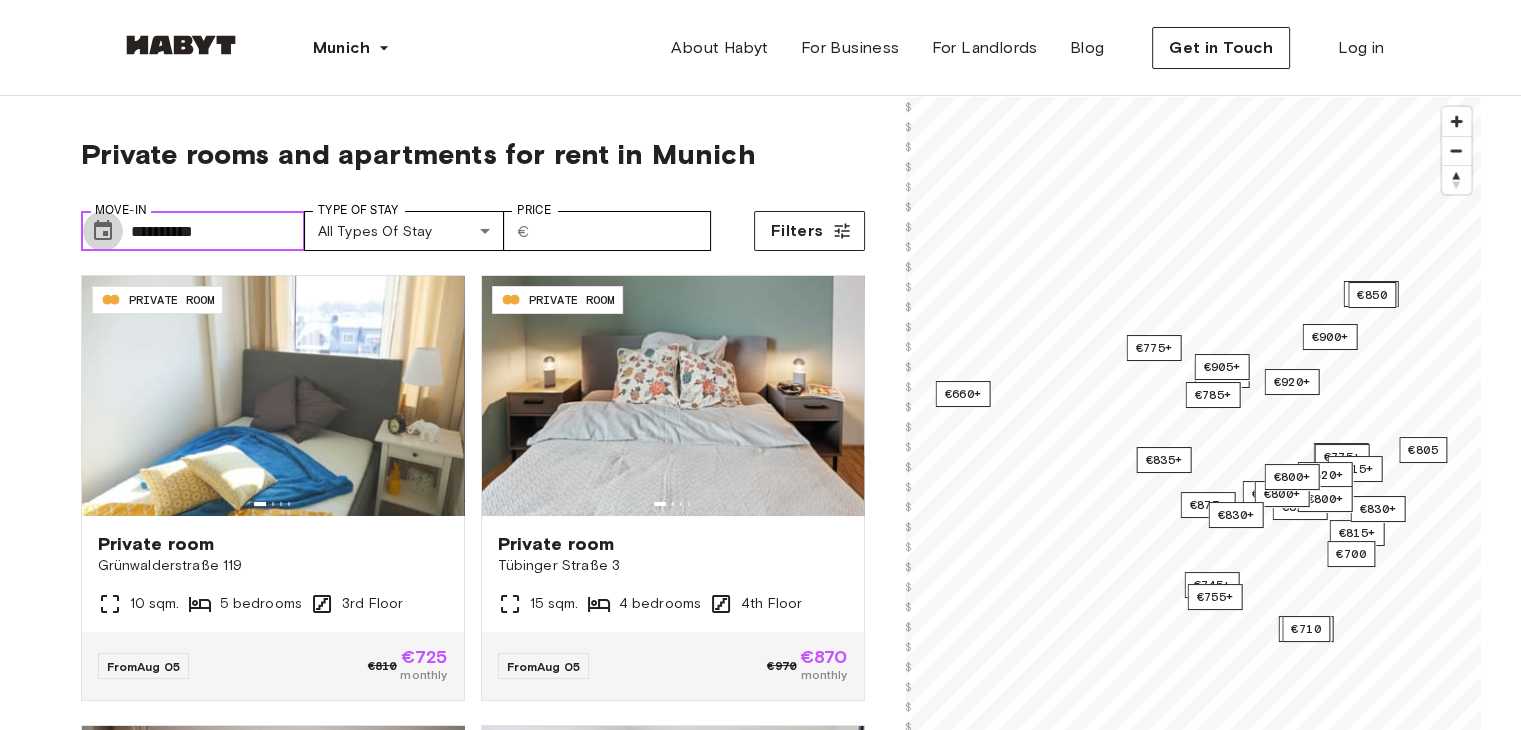 click 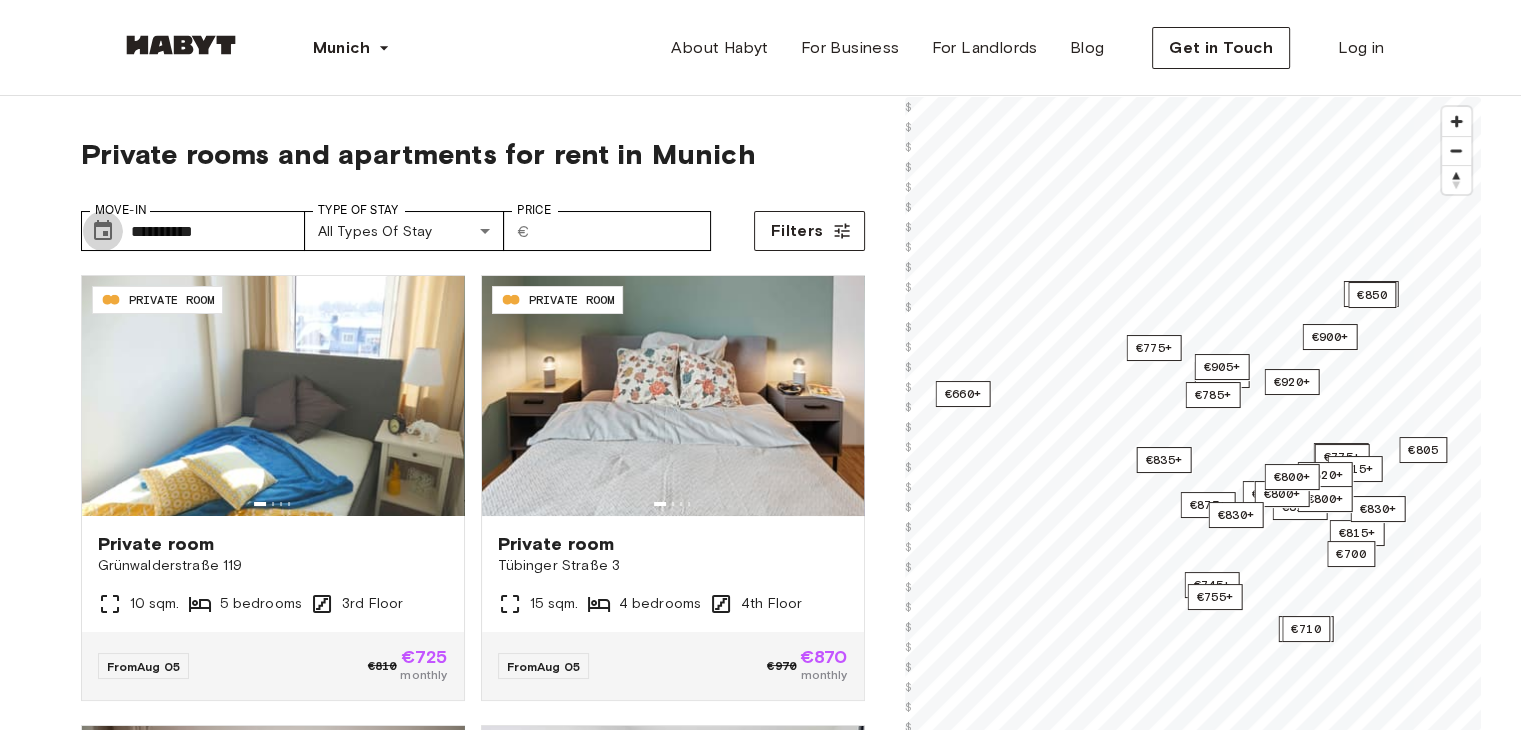 click on "**********" at bounding box center (473, 551) 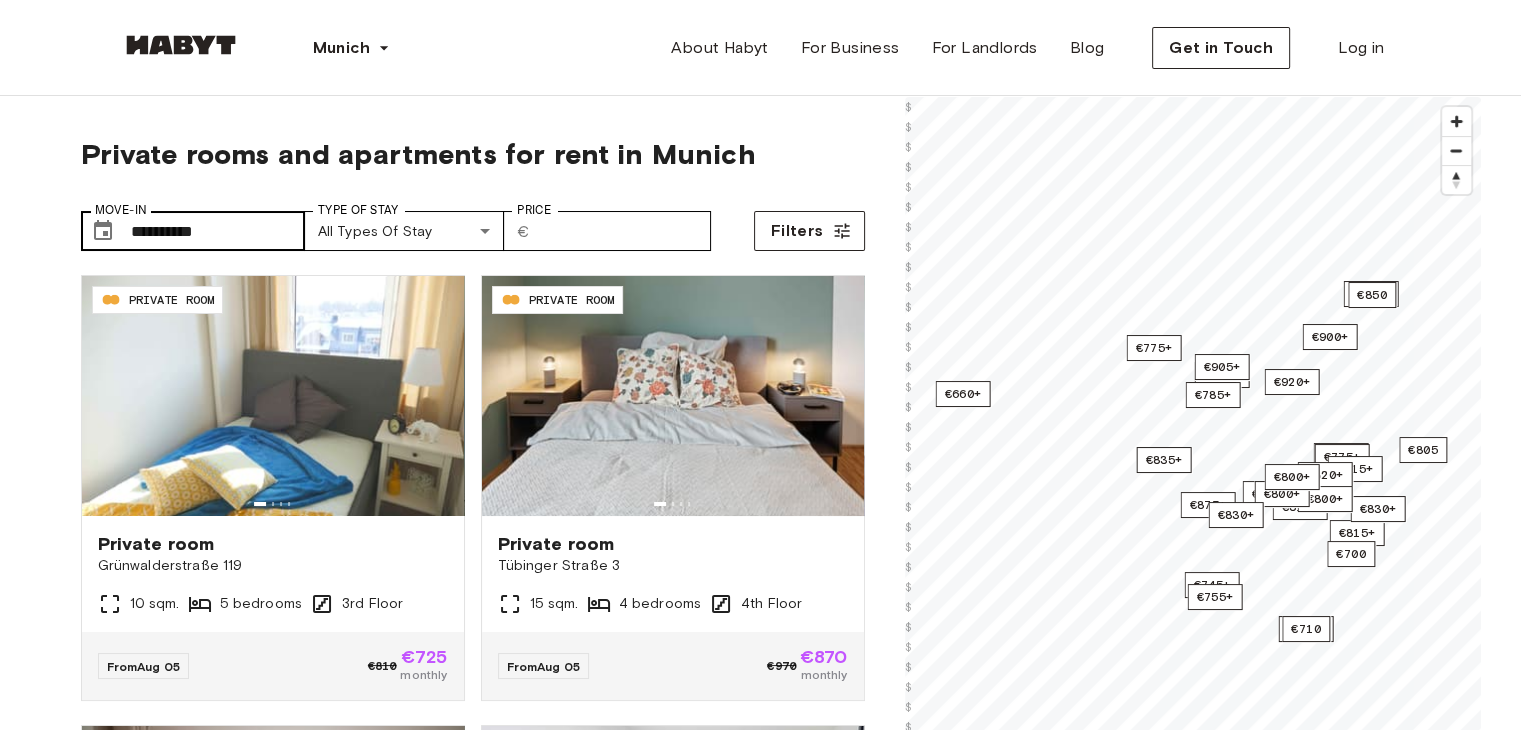 click on "**********" at bounding box center (193, 231) 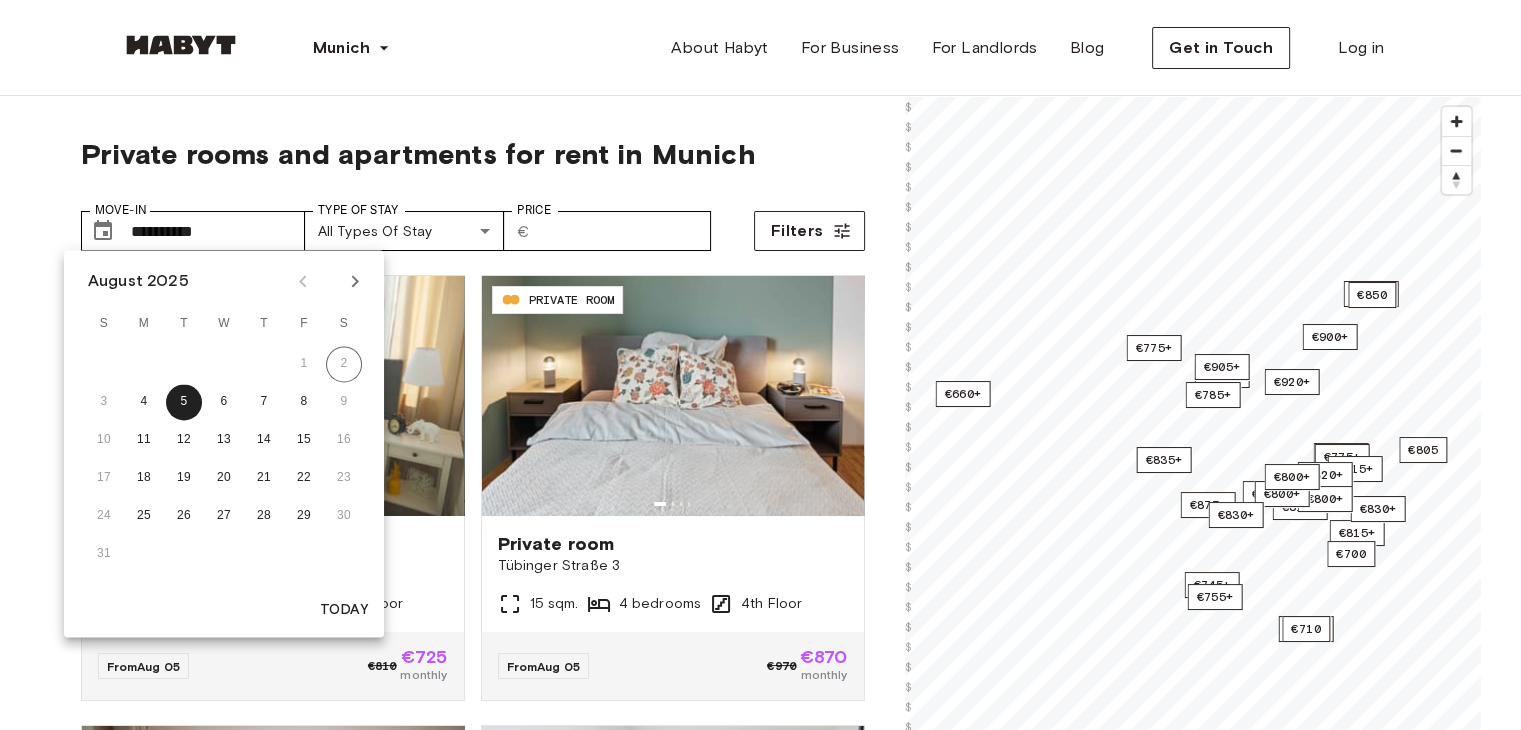 scroll, scrollTop: 1227, scrollLeft: 0, axis: vertical 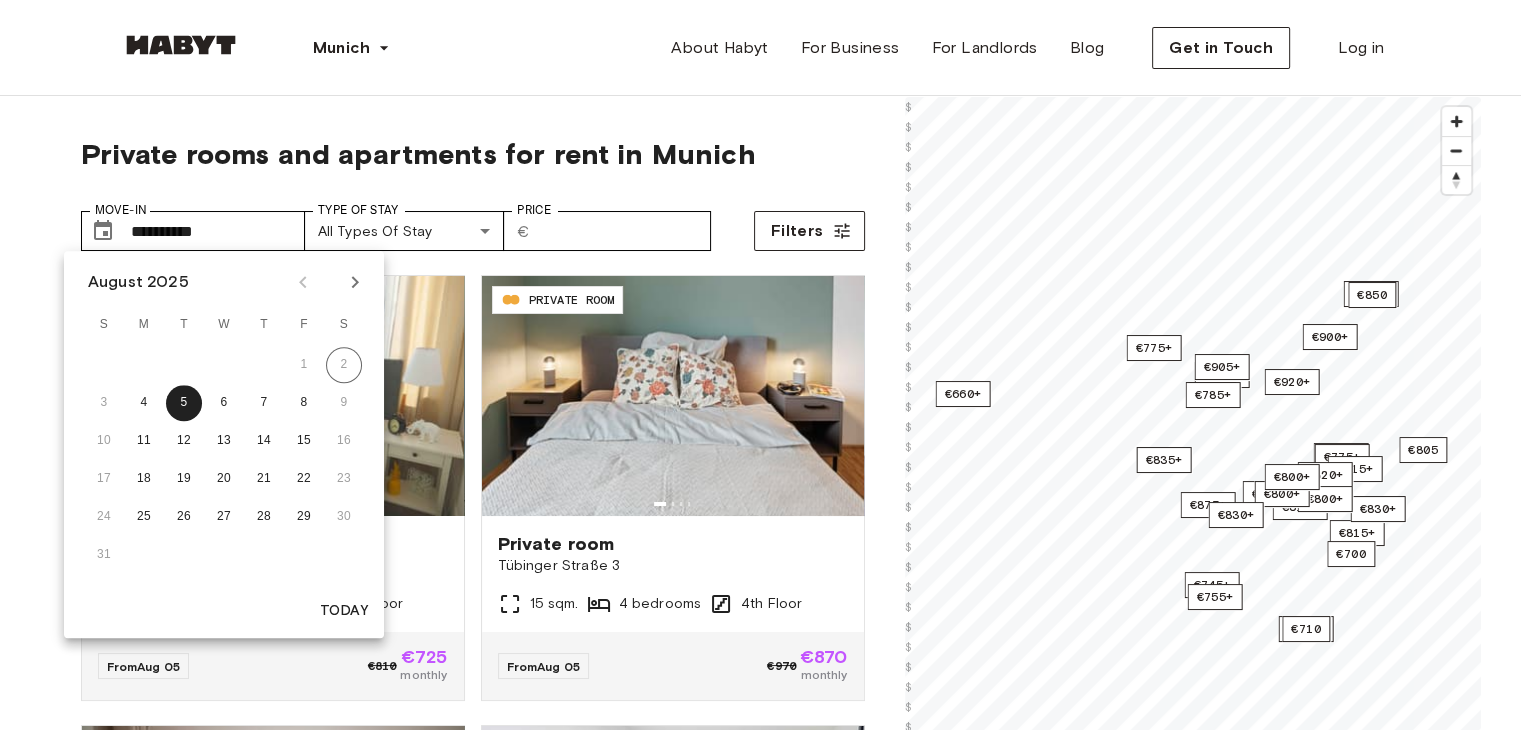 click 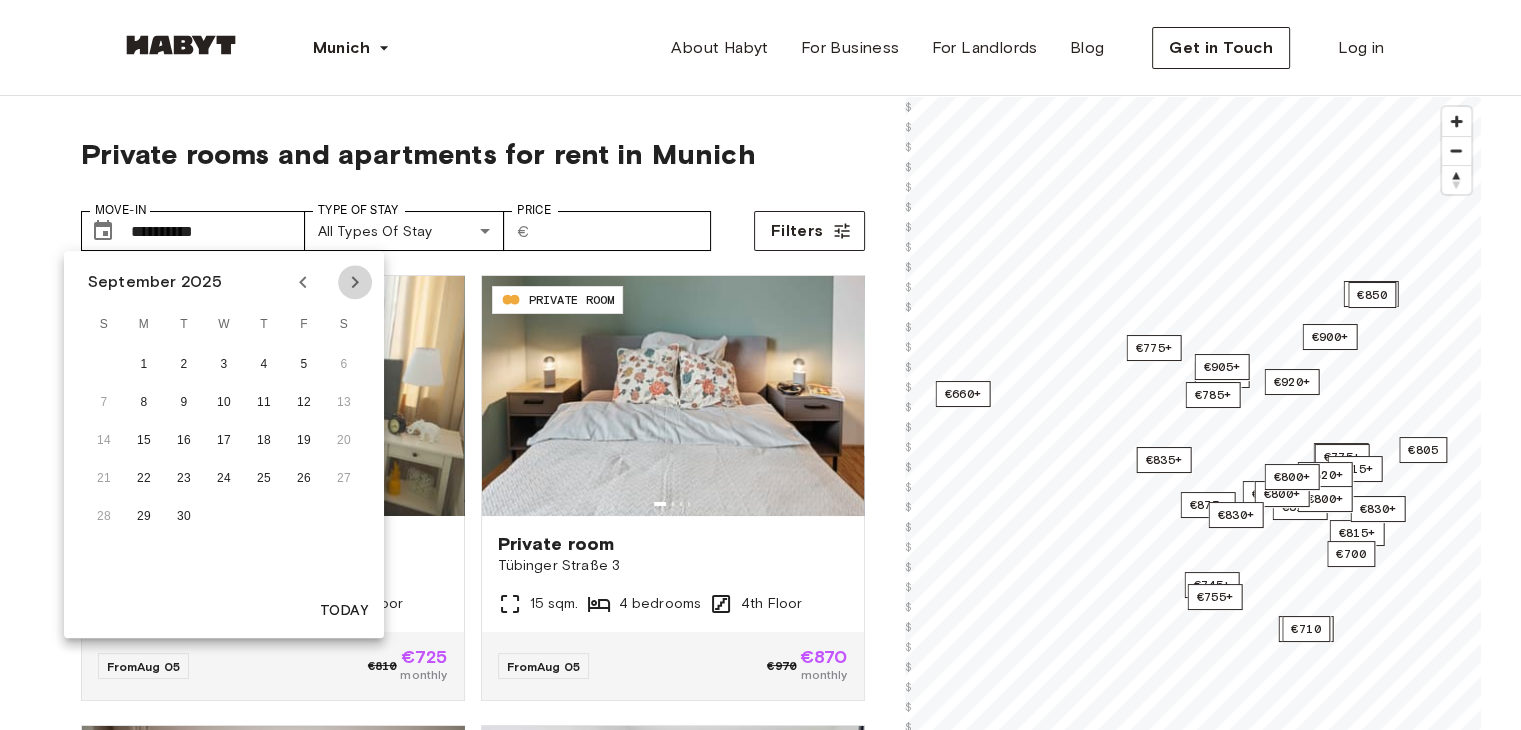 click 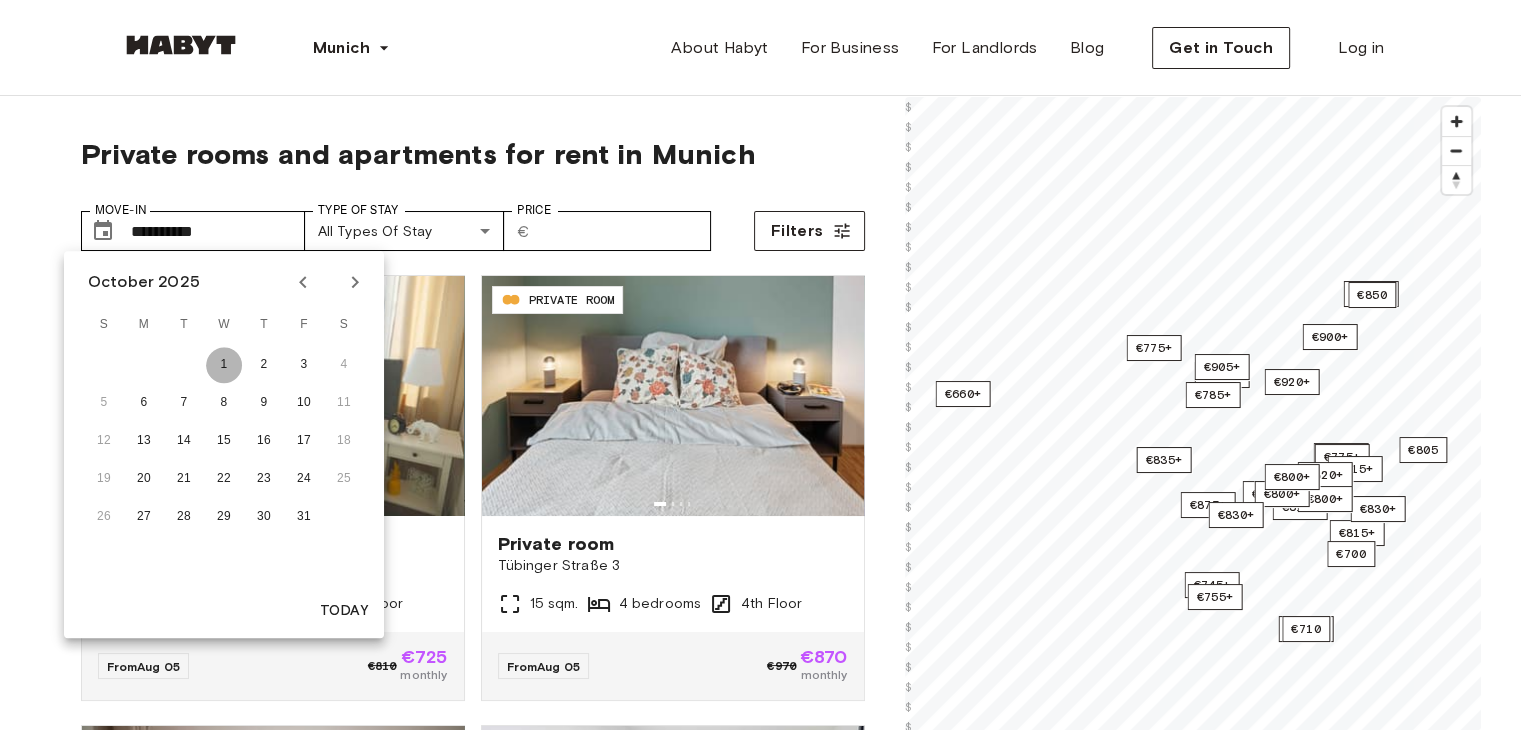 click on "1" at bounding box center (224, 365) 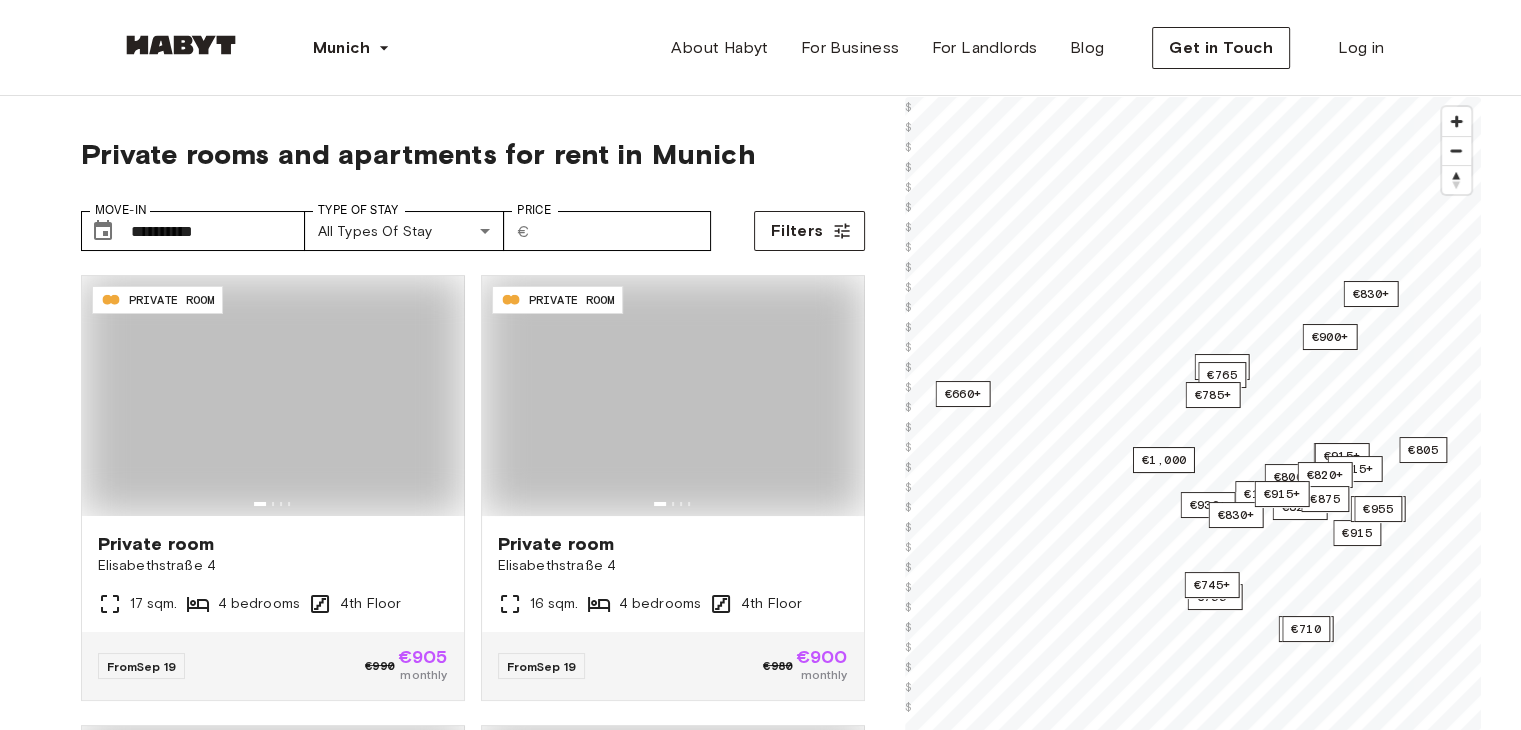 type on "**********" 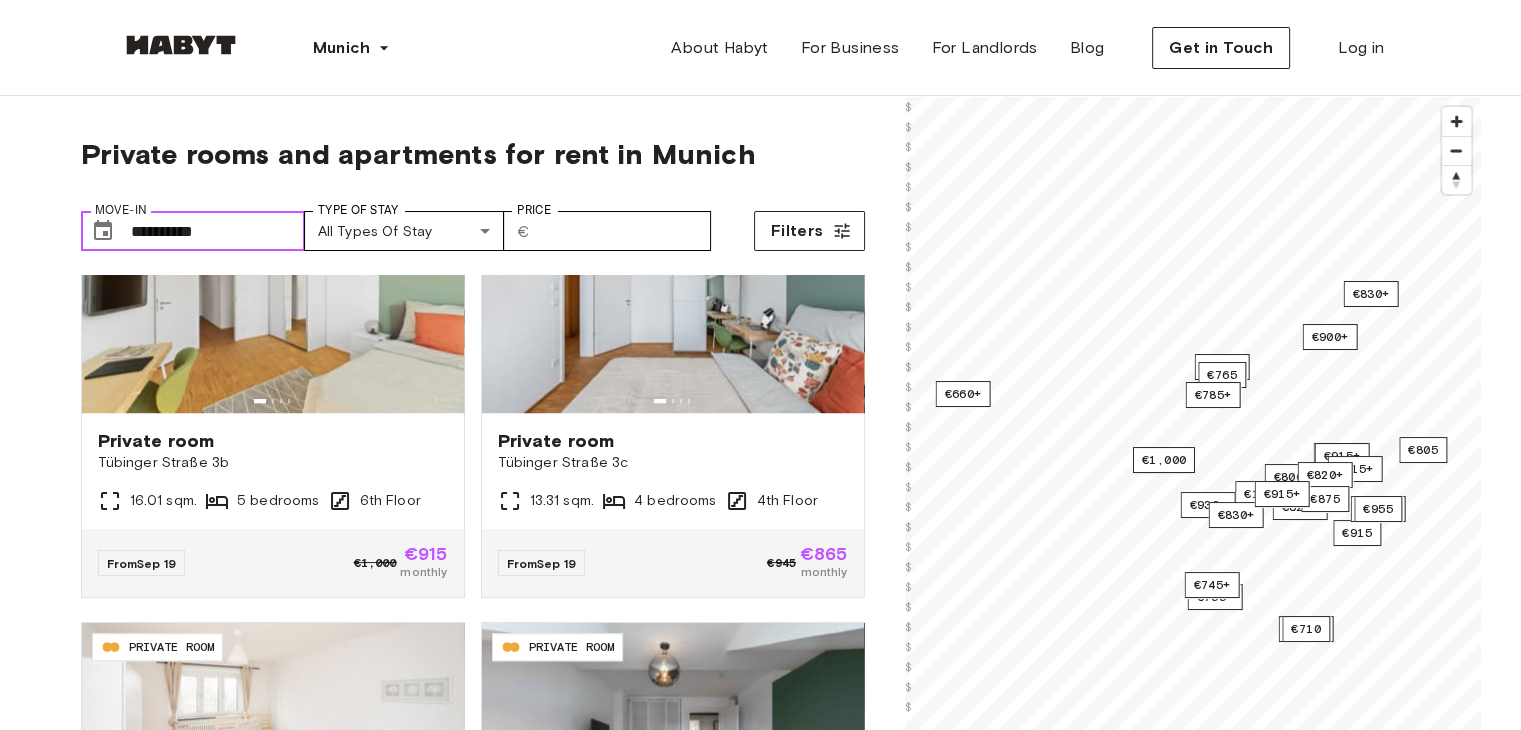 scroll, scrollTop: 1800, scrollLeft: 0, axis: vertical 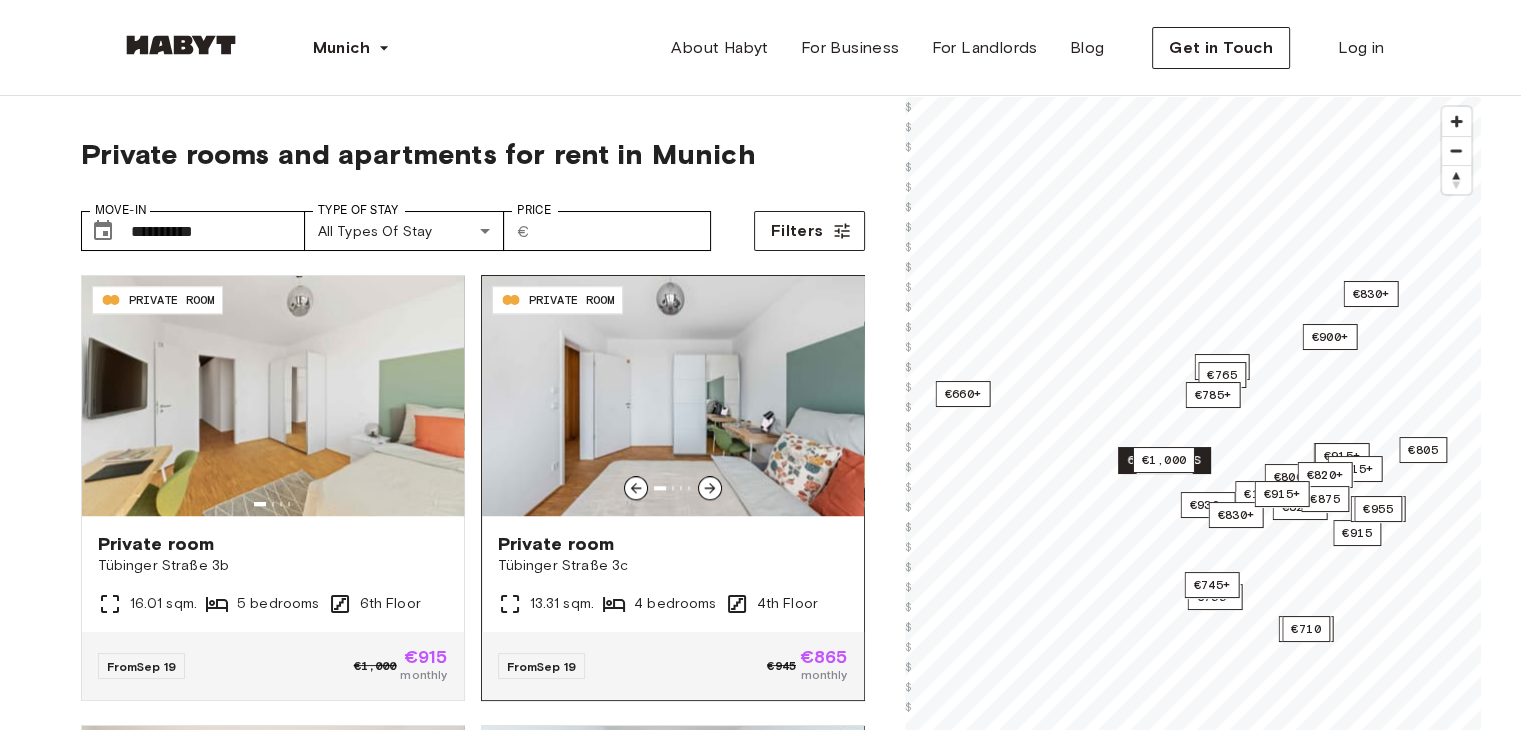click 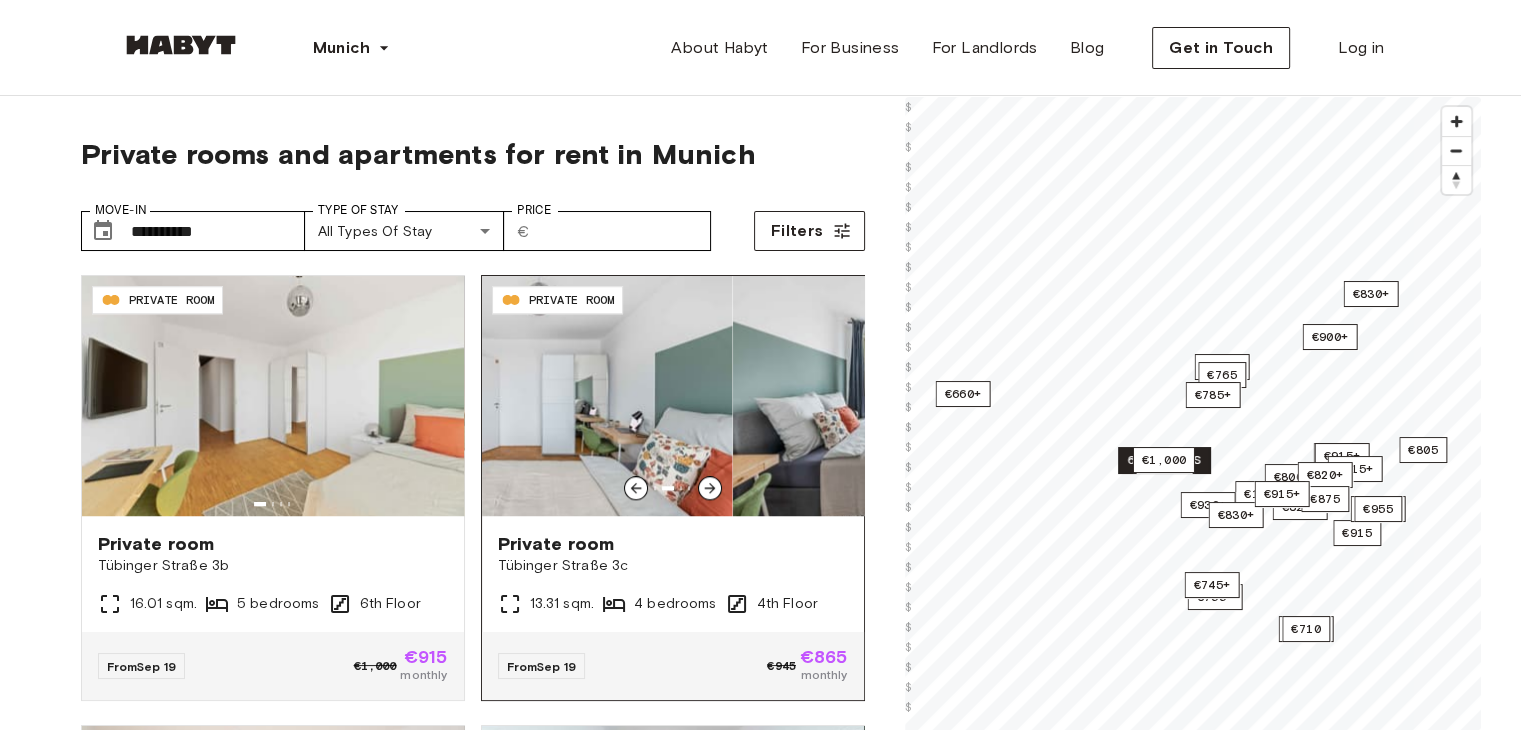 click 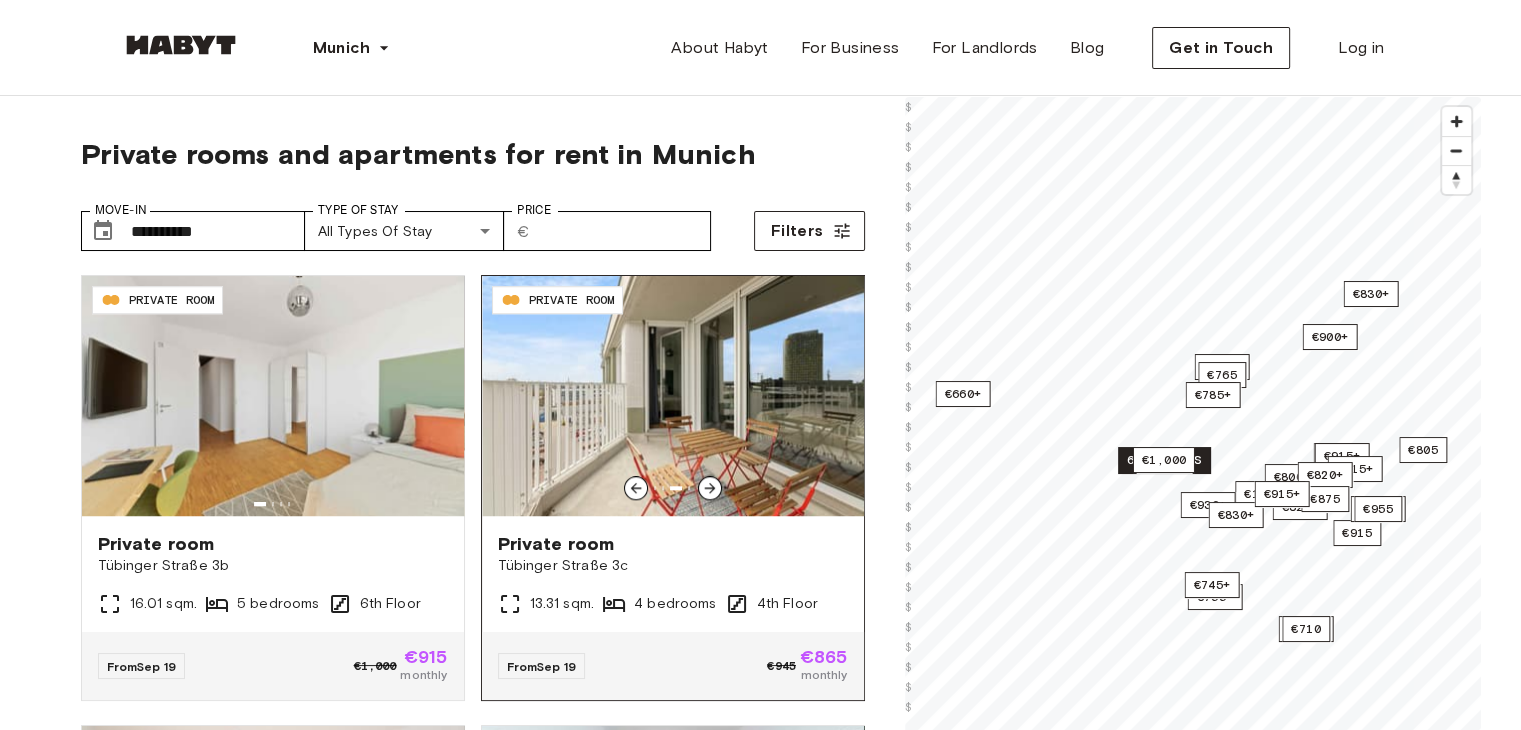 click 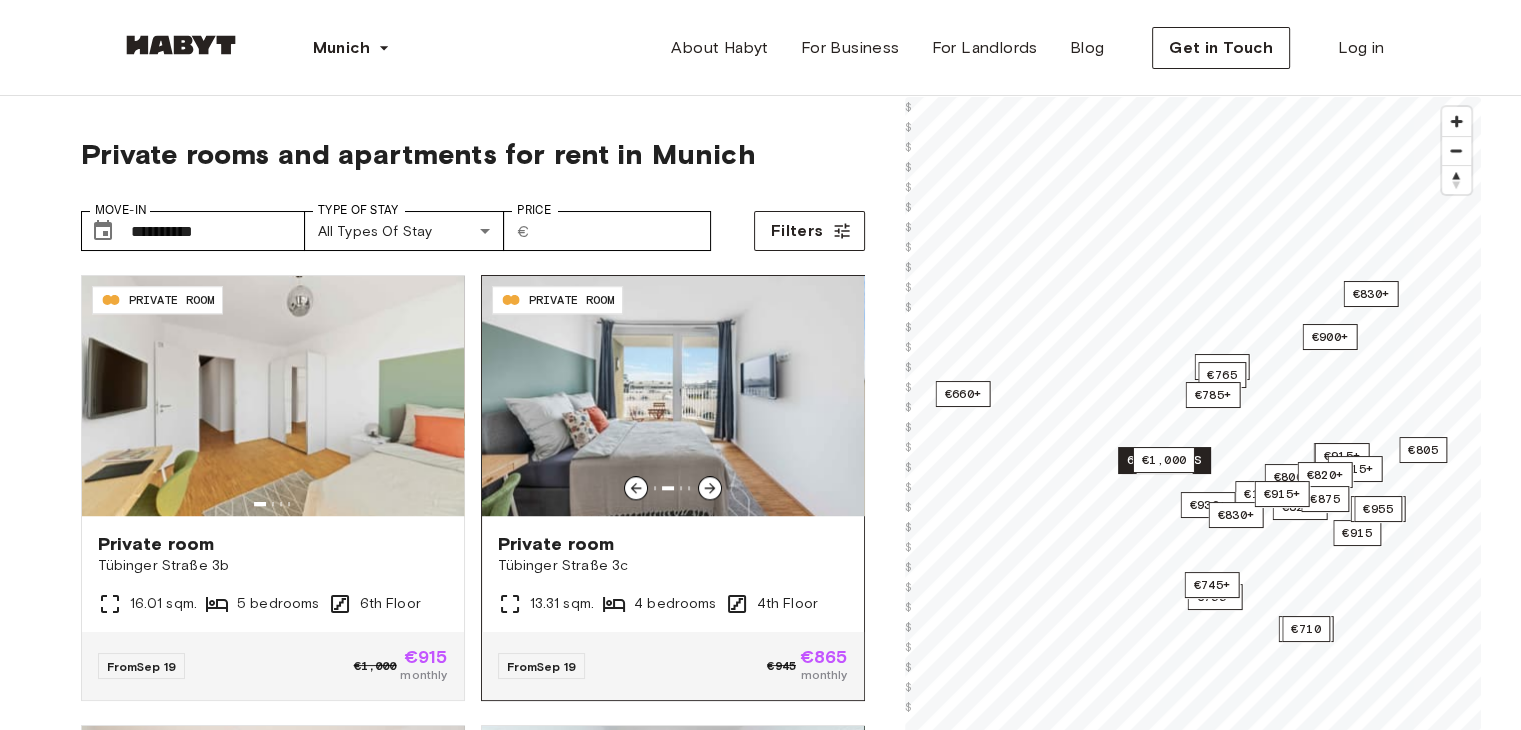 click at bounding box center (672, 396) 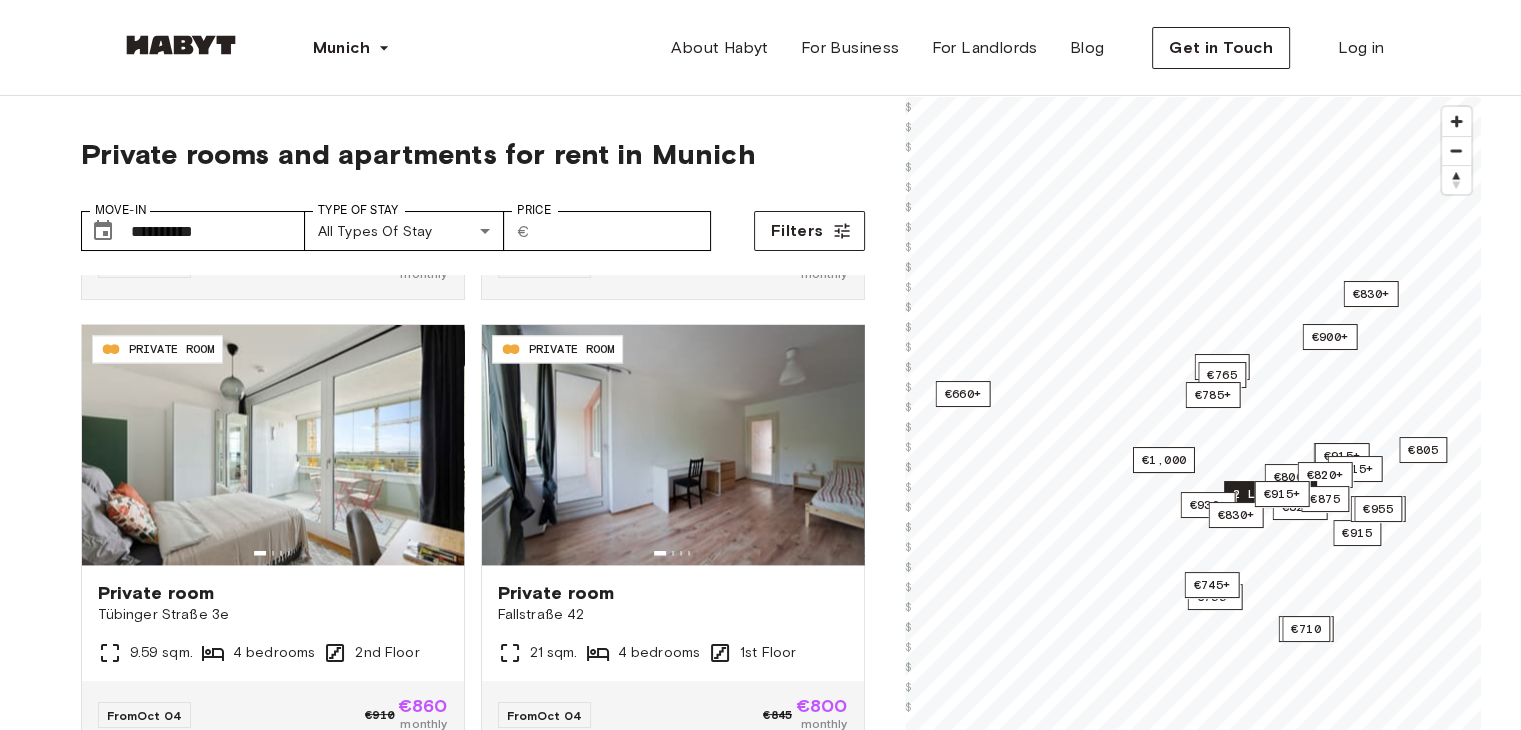 scroll, scrollTop: 3100, scrollLeft: 0, axis: vertical 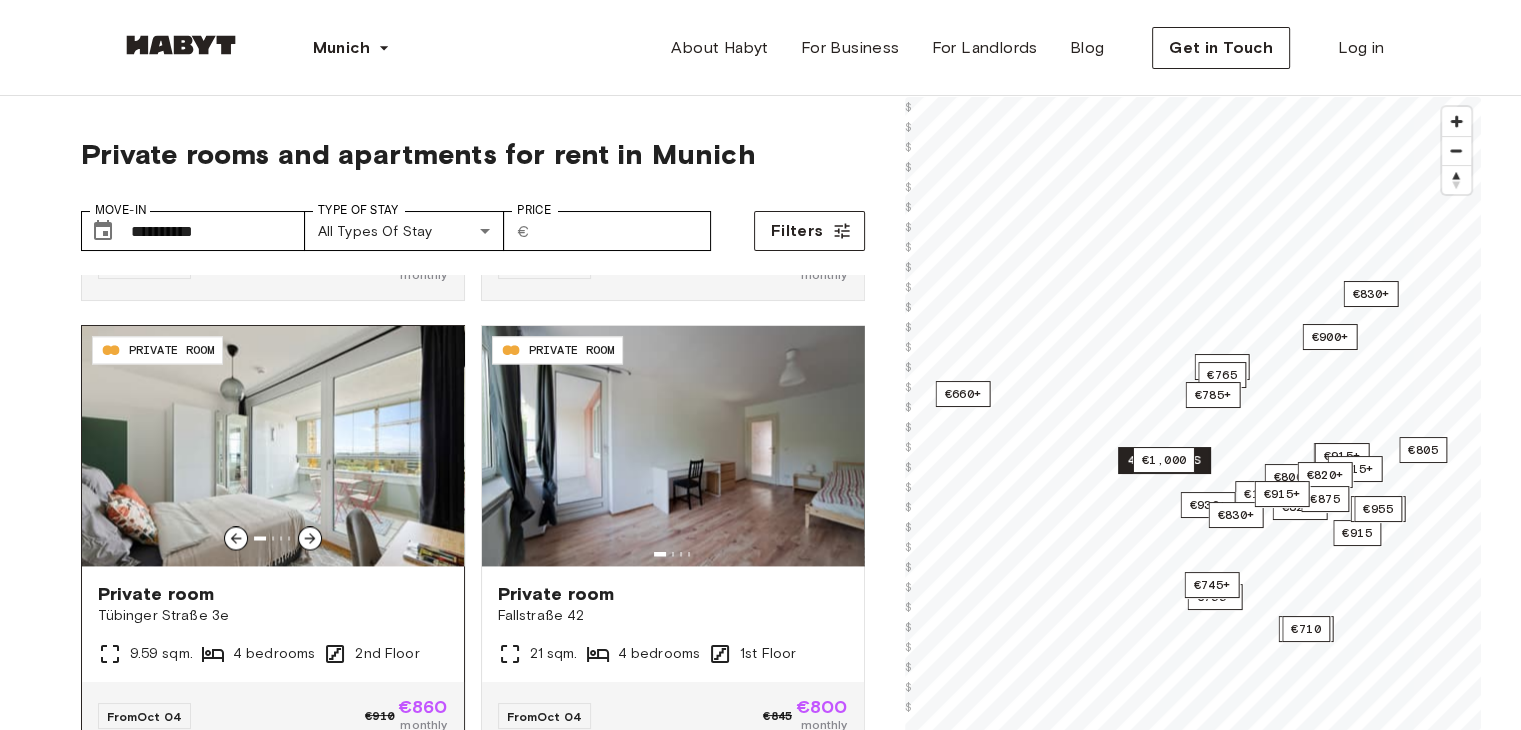 click on "Private room" at bounding box center [273, 594] 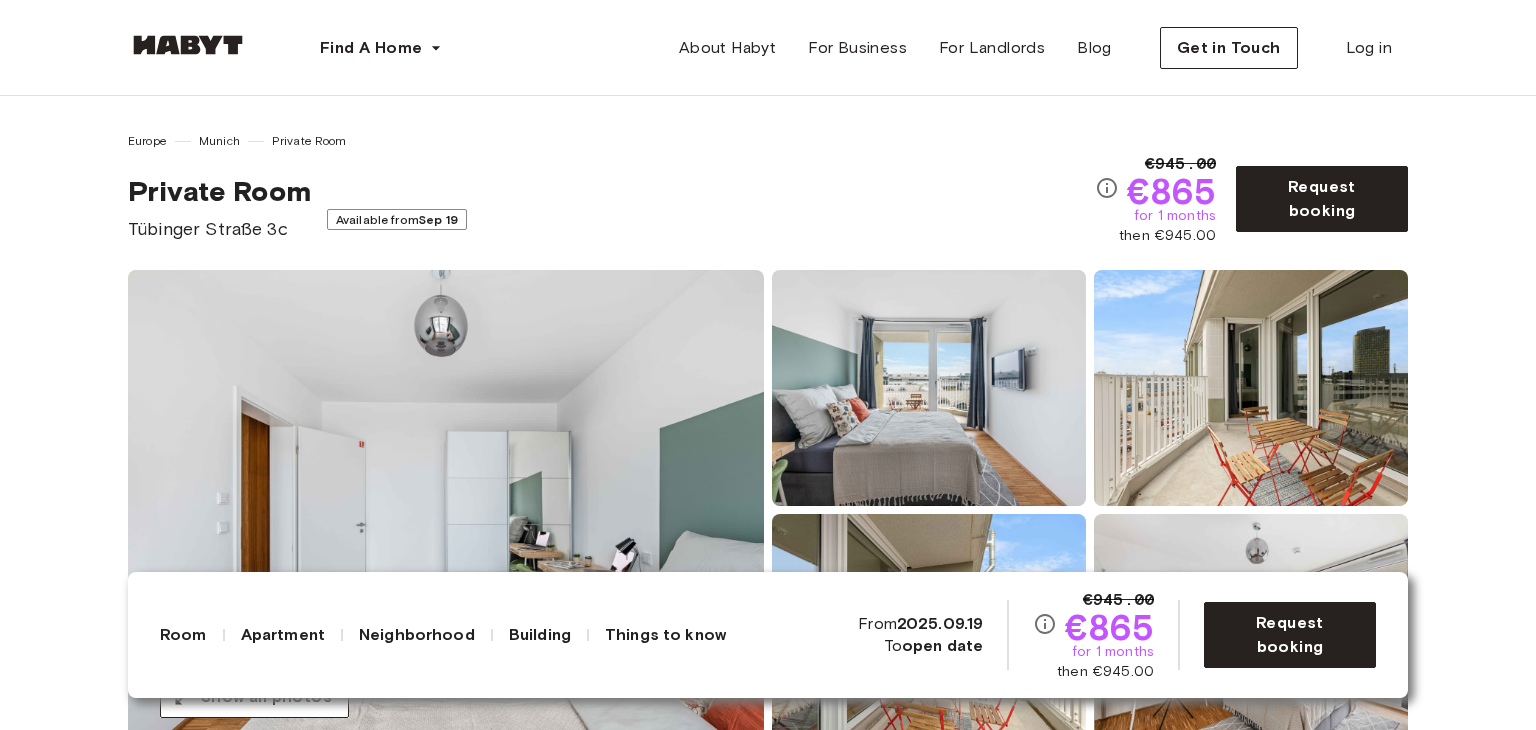 click on "Tübinger Straße 3c" at bounding box center (219, 229) 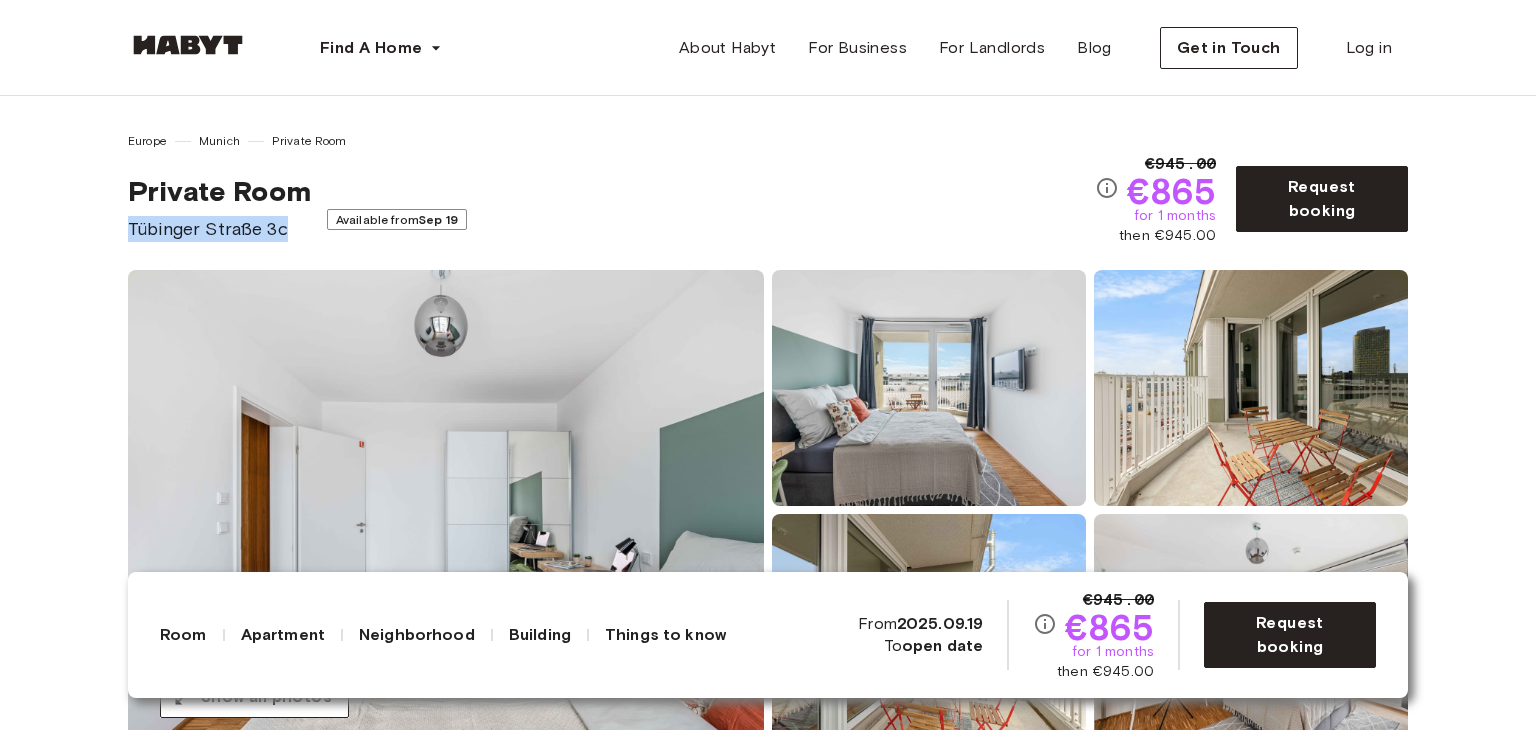 drag, startPoint x: 124, startPoint y: 226, endPoint x: 298, endPoint y: 229, distance: 174.02586 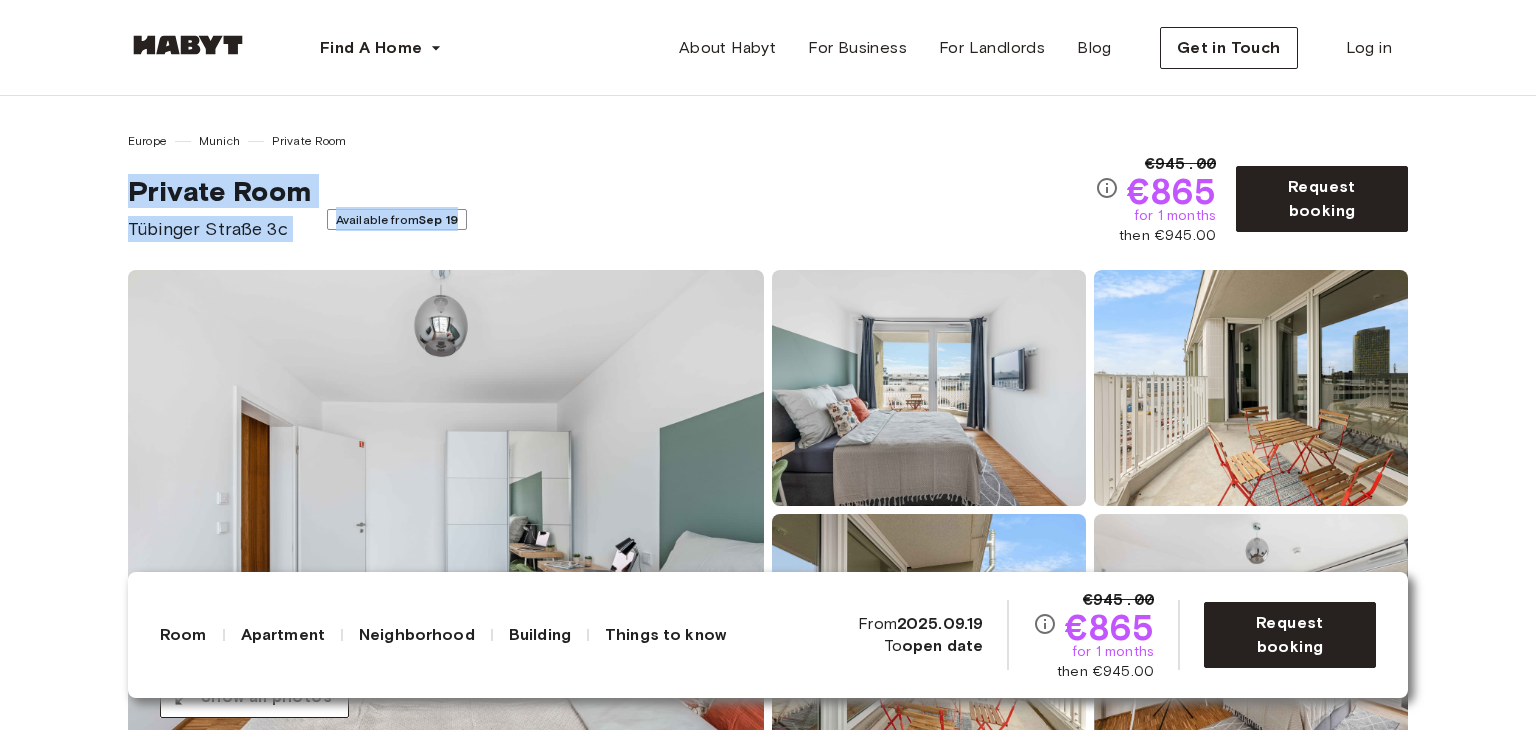 drag, startPoint x: 791, startPoint y: 152, endPoint x: 790, endPoint y: 183, distance: 31.016125 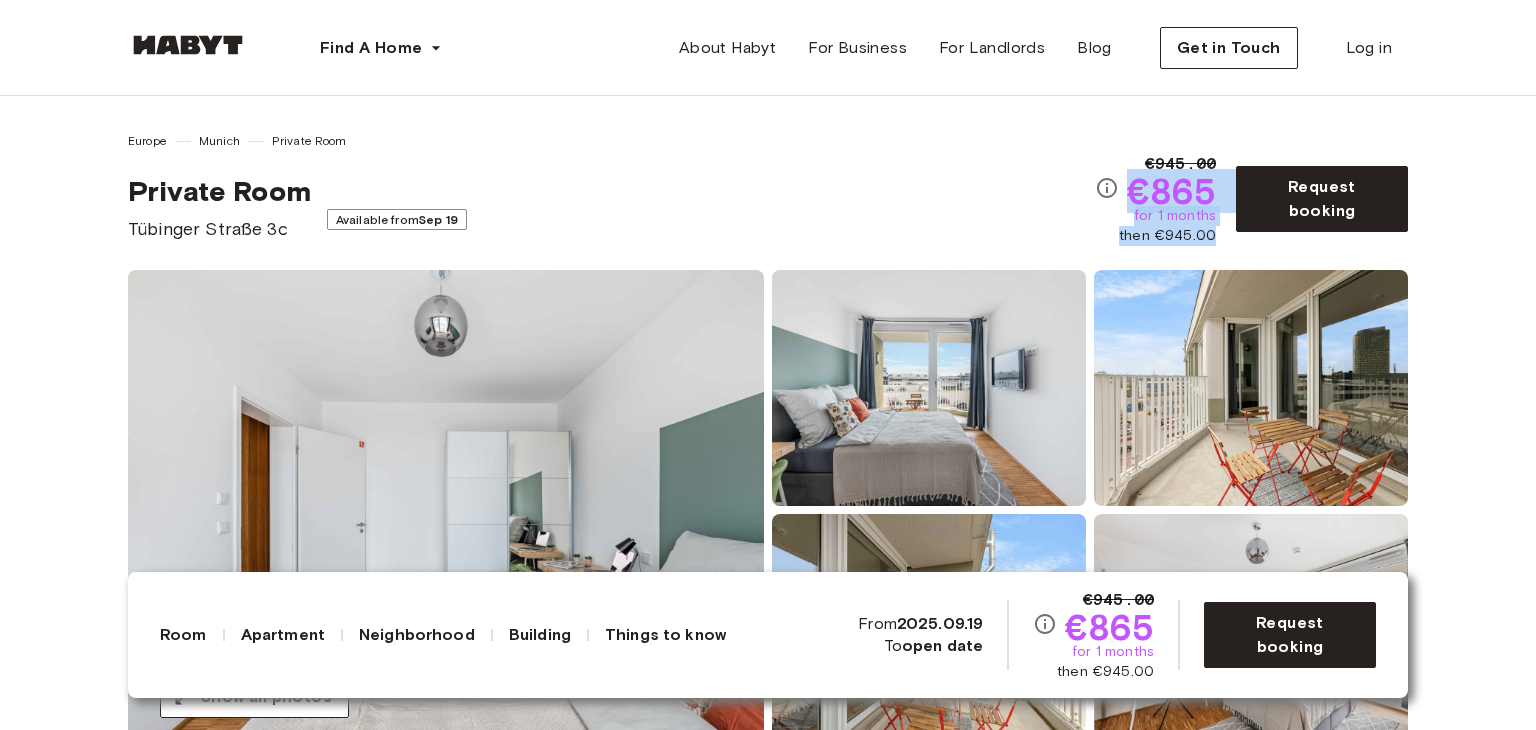drag, startPoint x: 1228, startPoint y: 234, endPoint x: 1127, endPoint y: 200, distance: 106.56923 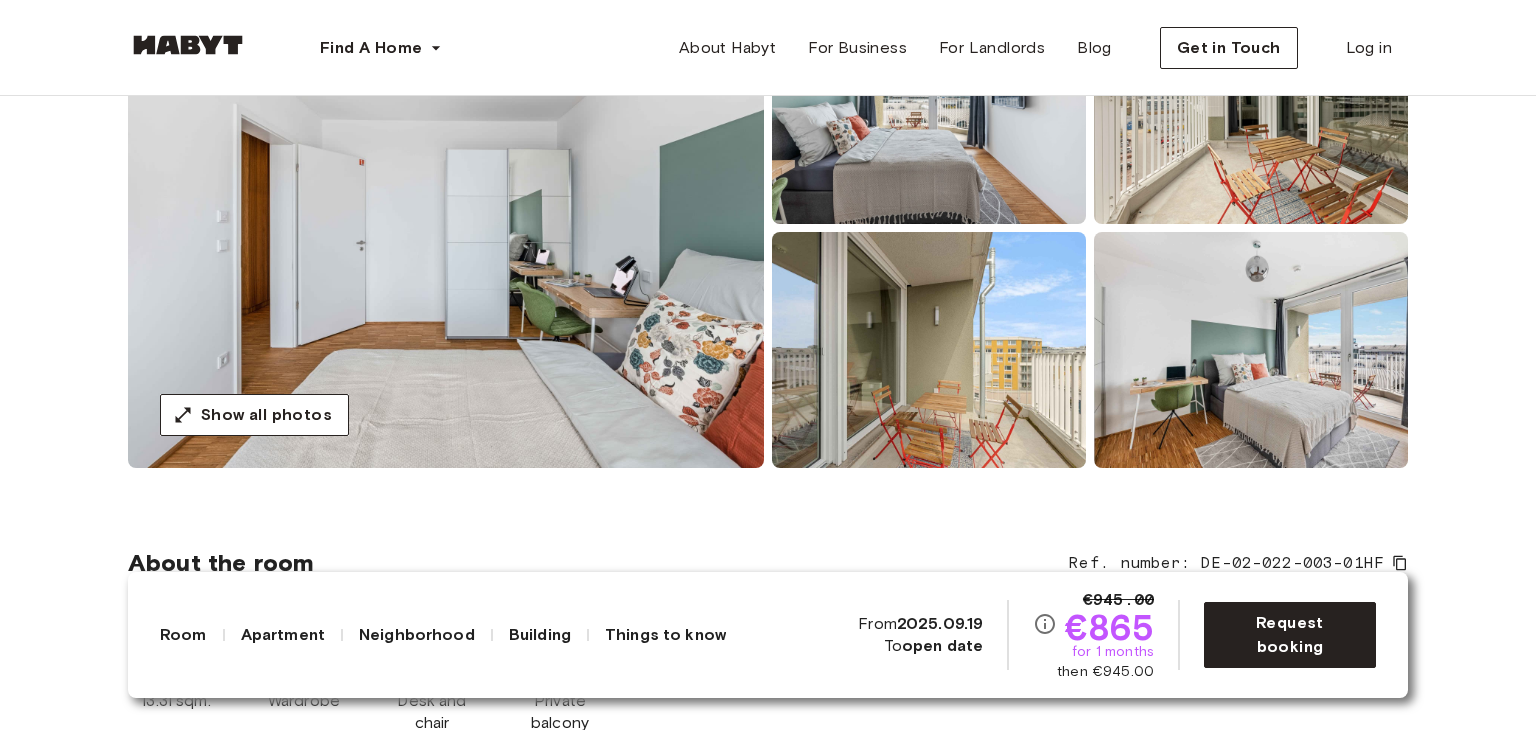 scroll, scrollTop: 300, scrollLeft: 0, axis: vertical 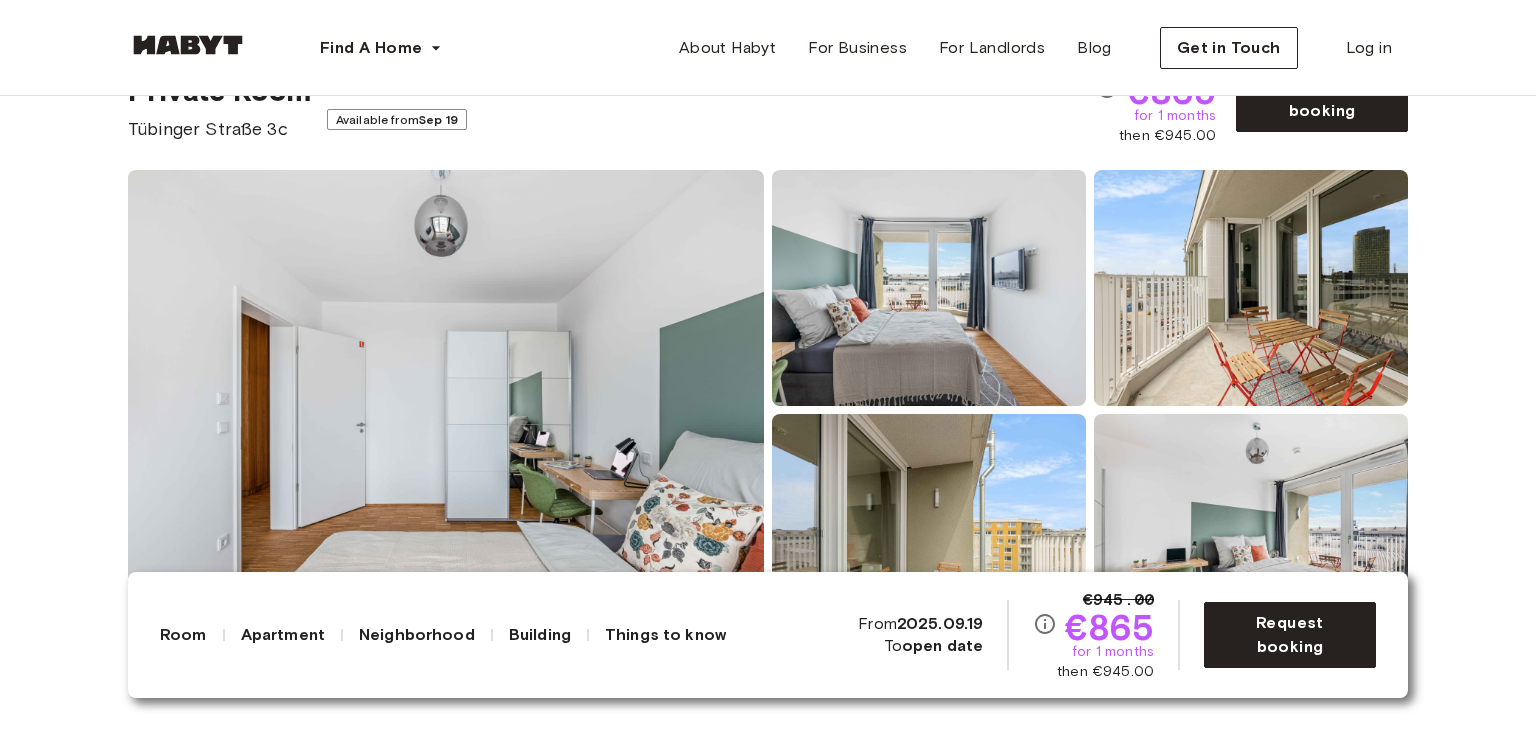 drag, startPoint x: 840, startPoint y: 587, endPoint x: 844, endPoint y: 574, distance: 13.601471 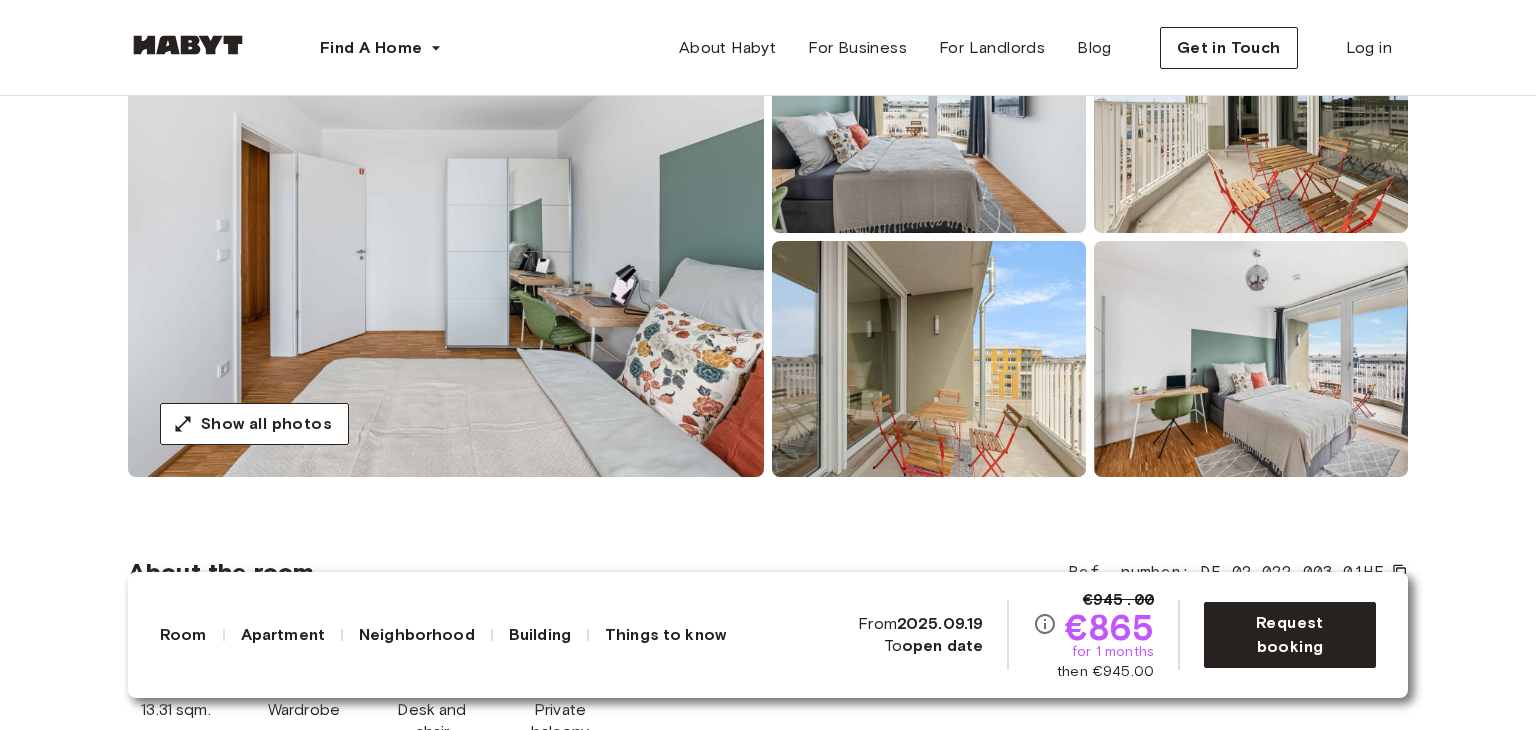 scroll, scrollTop: 300, scrollLeft: 0, axis: vertical 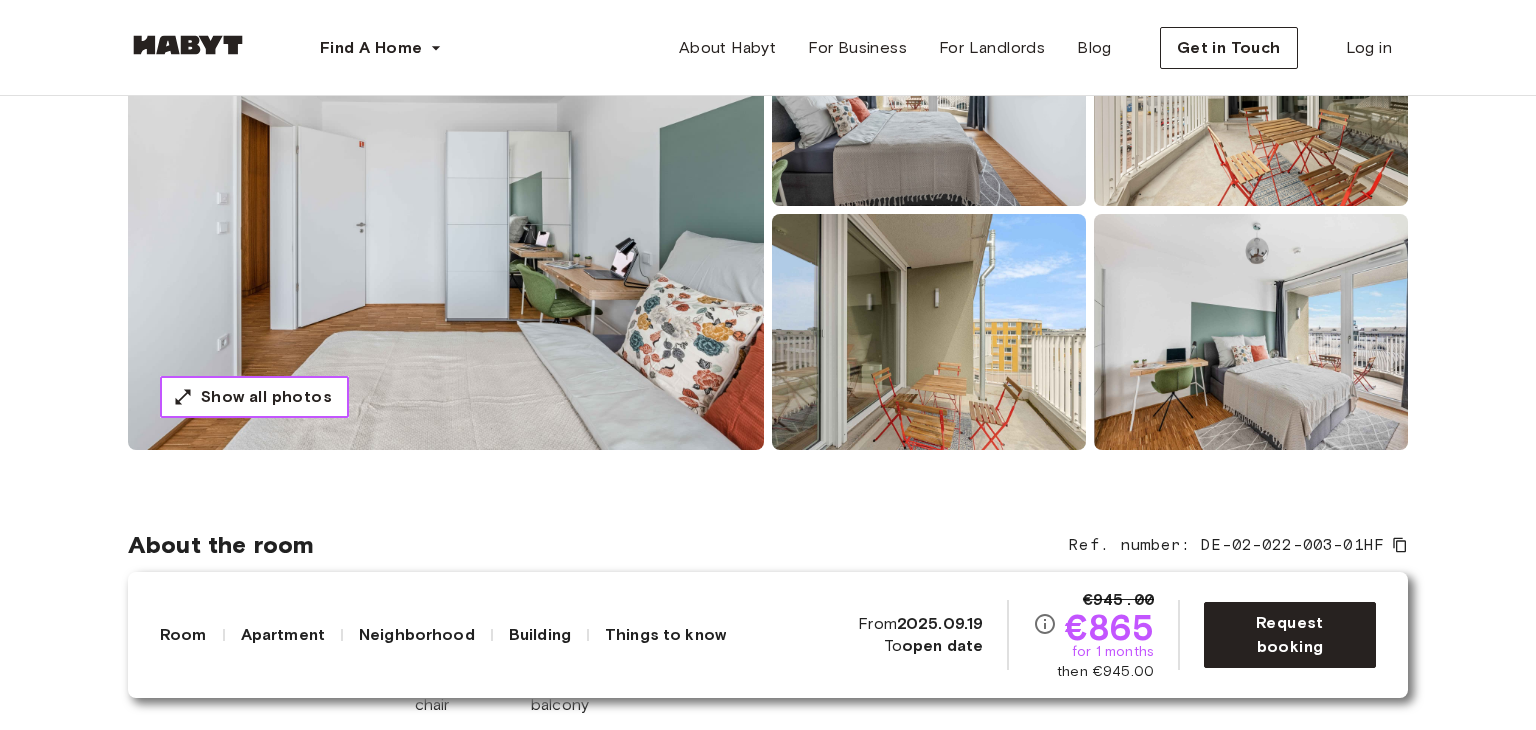 click on "Show all photos" at bounding box center (266, 397) 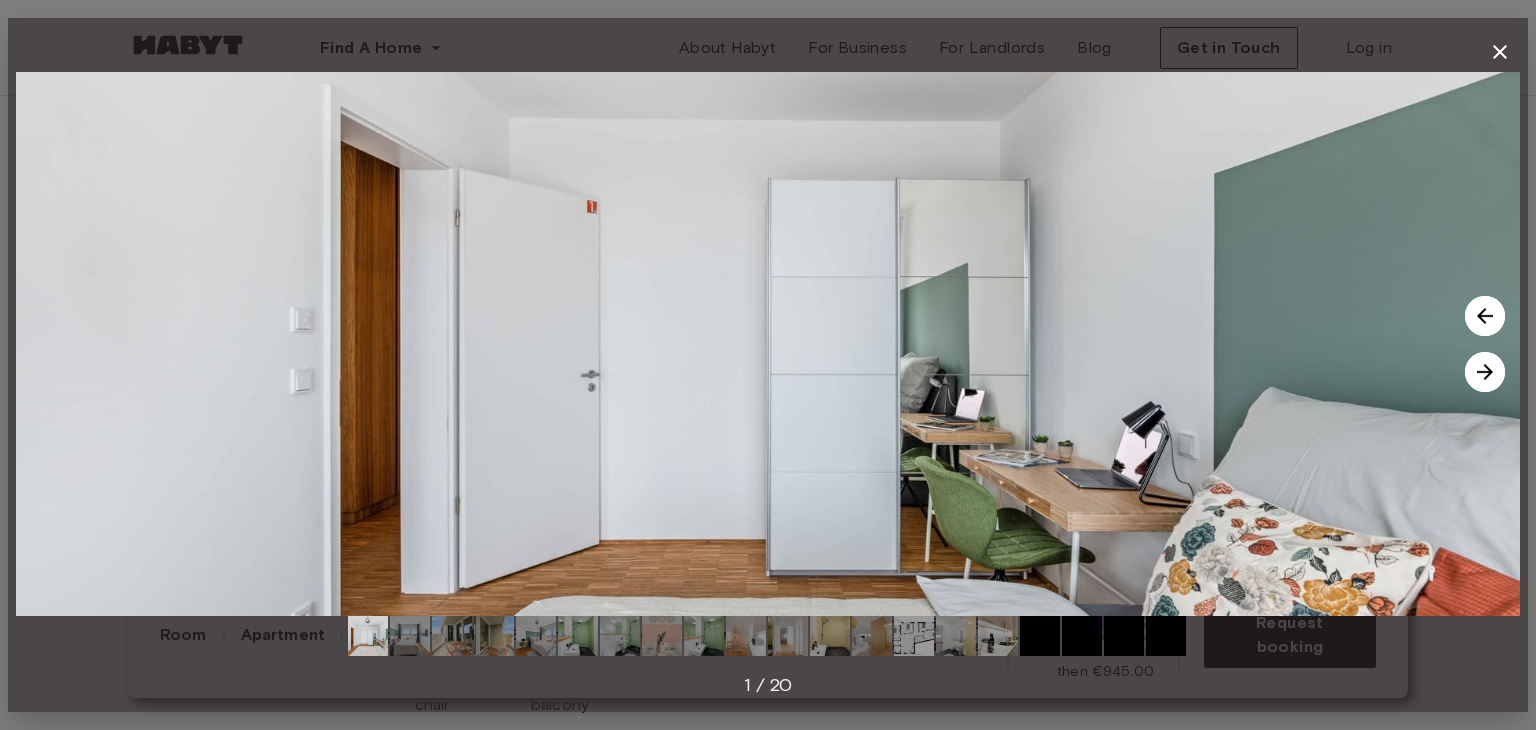 click at bounding box center [914, 636] 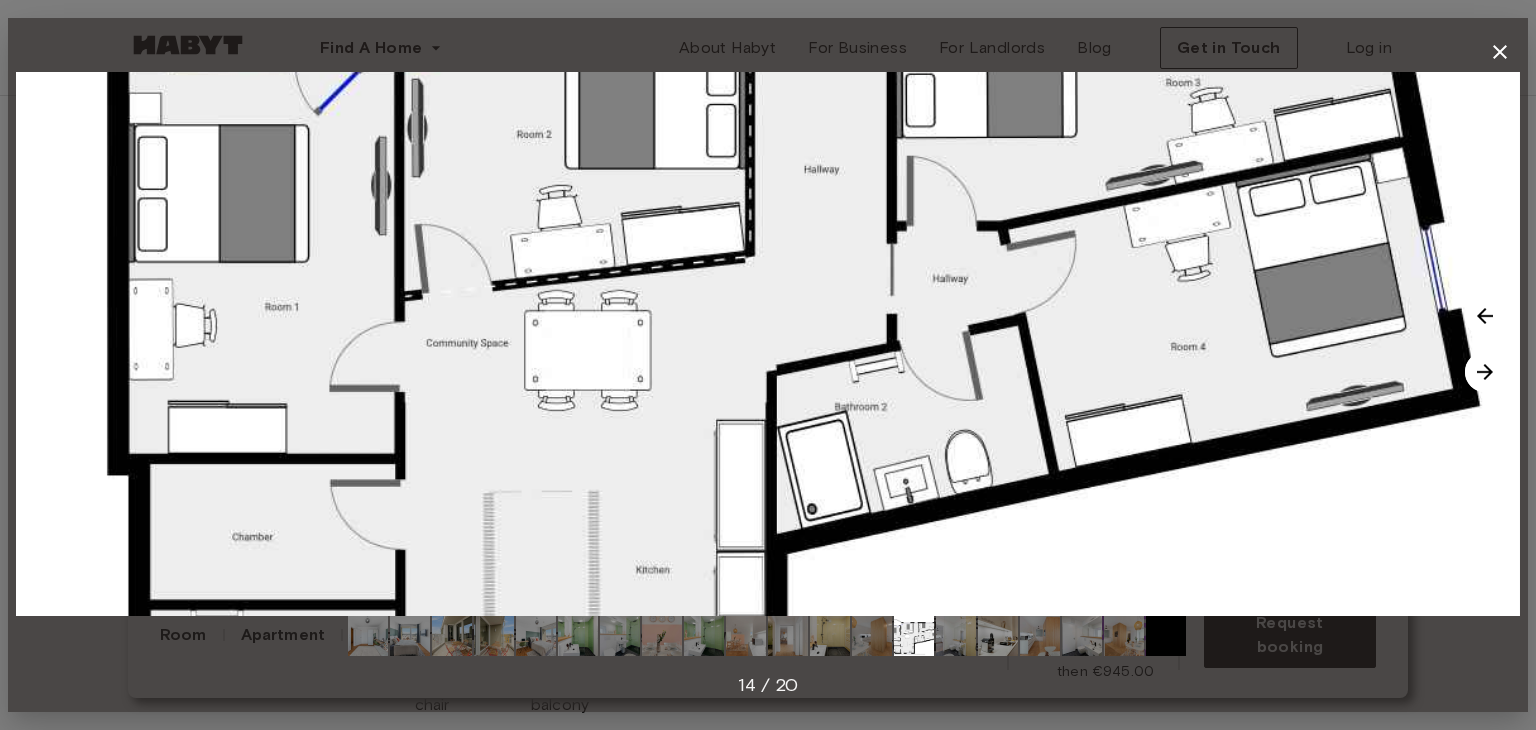 drag, startPoint x: 788, startPoint y: 625, endPoint x: 771, endPoint y: 637, distance: 20.808653 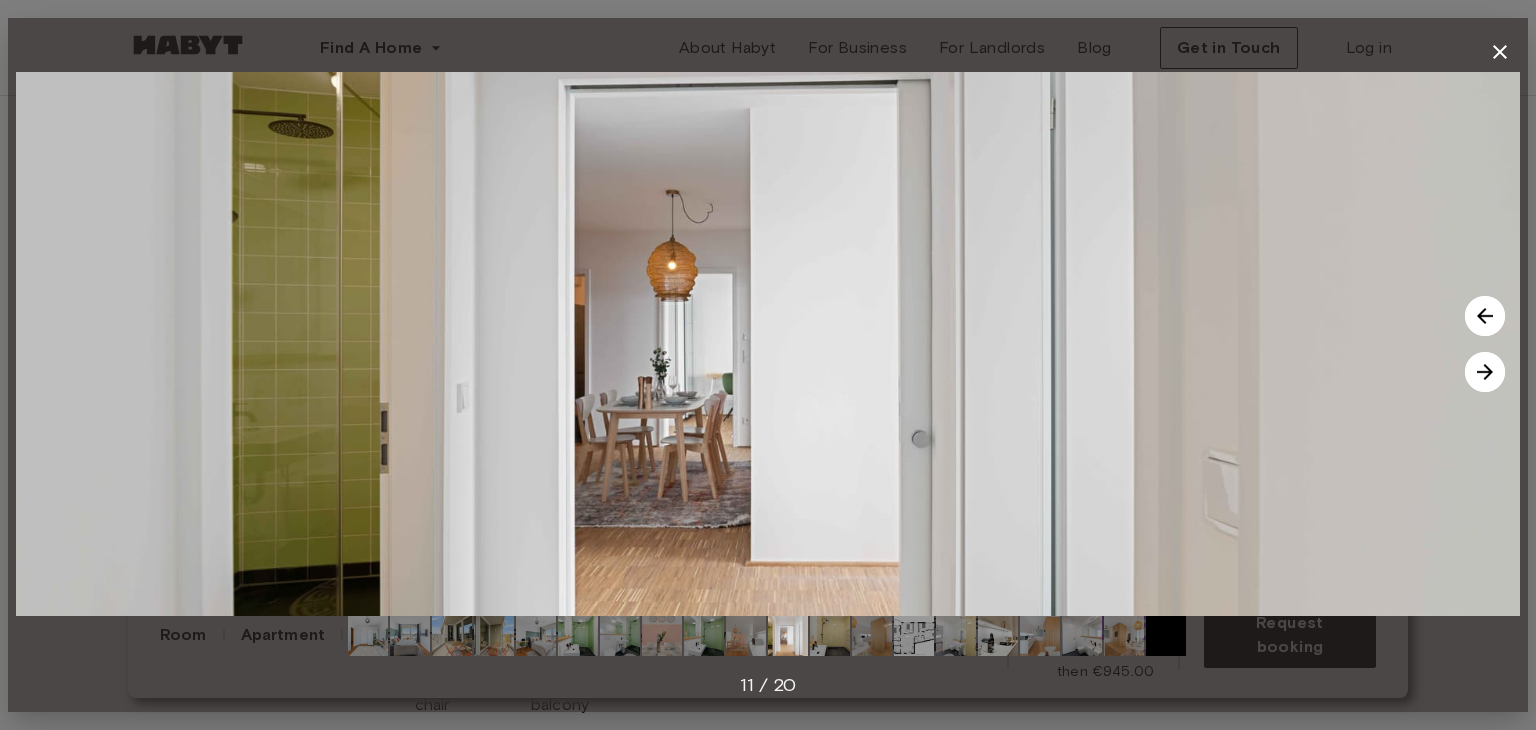 click at bounding box center [746, 636] 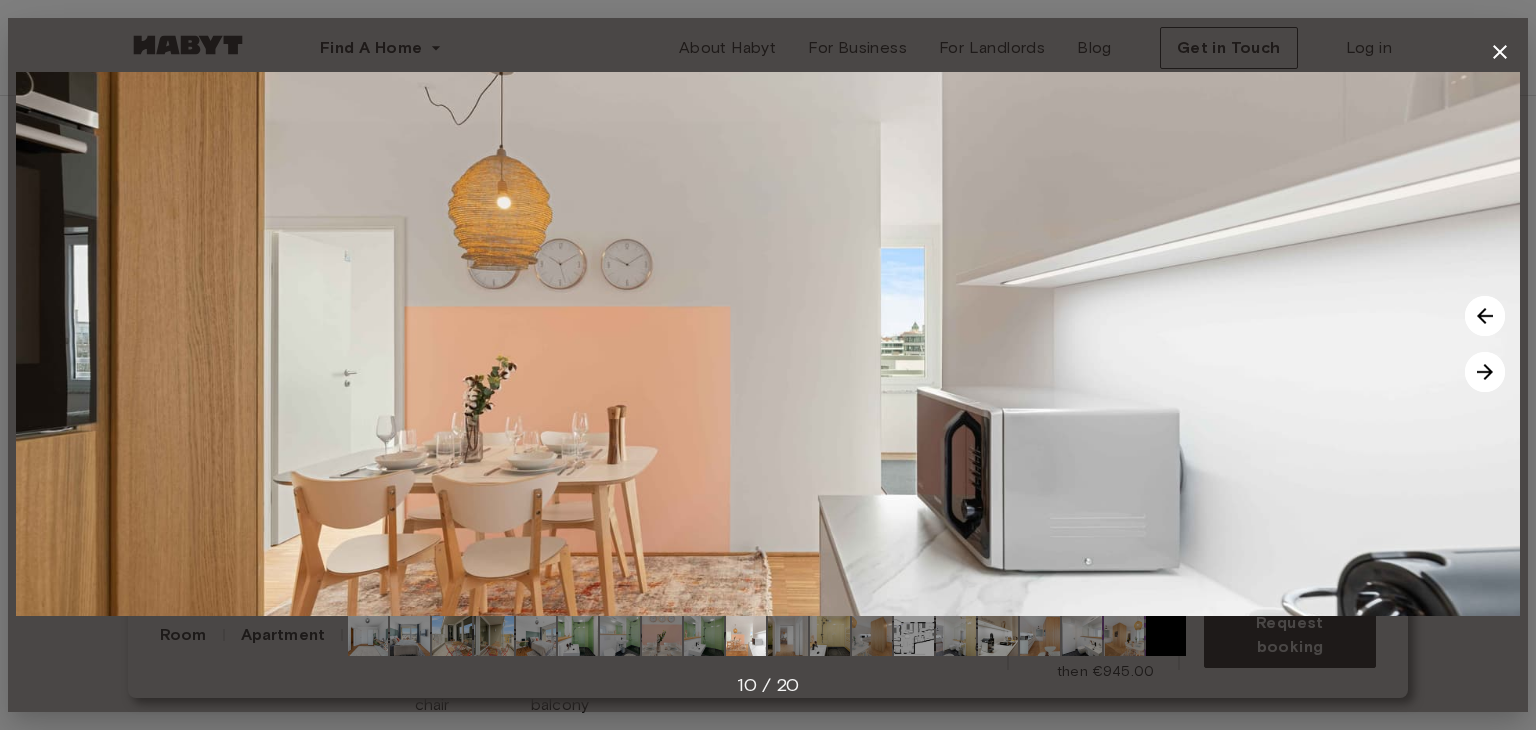 click at bounding box center (704, 636) 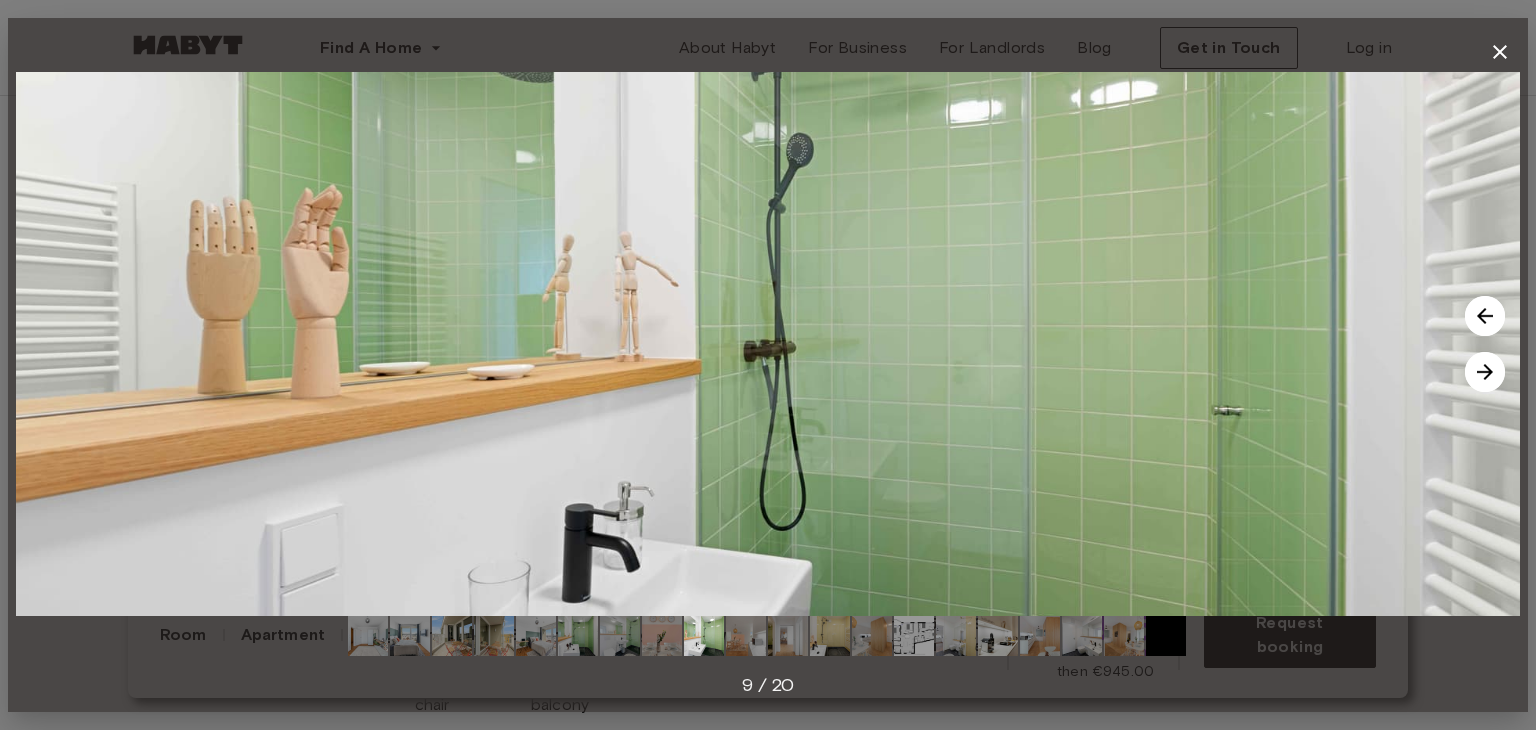 click at bounding box center (704, 636) 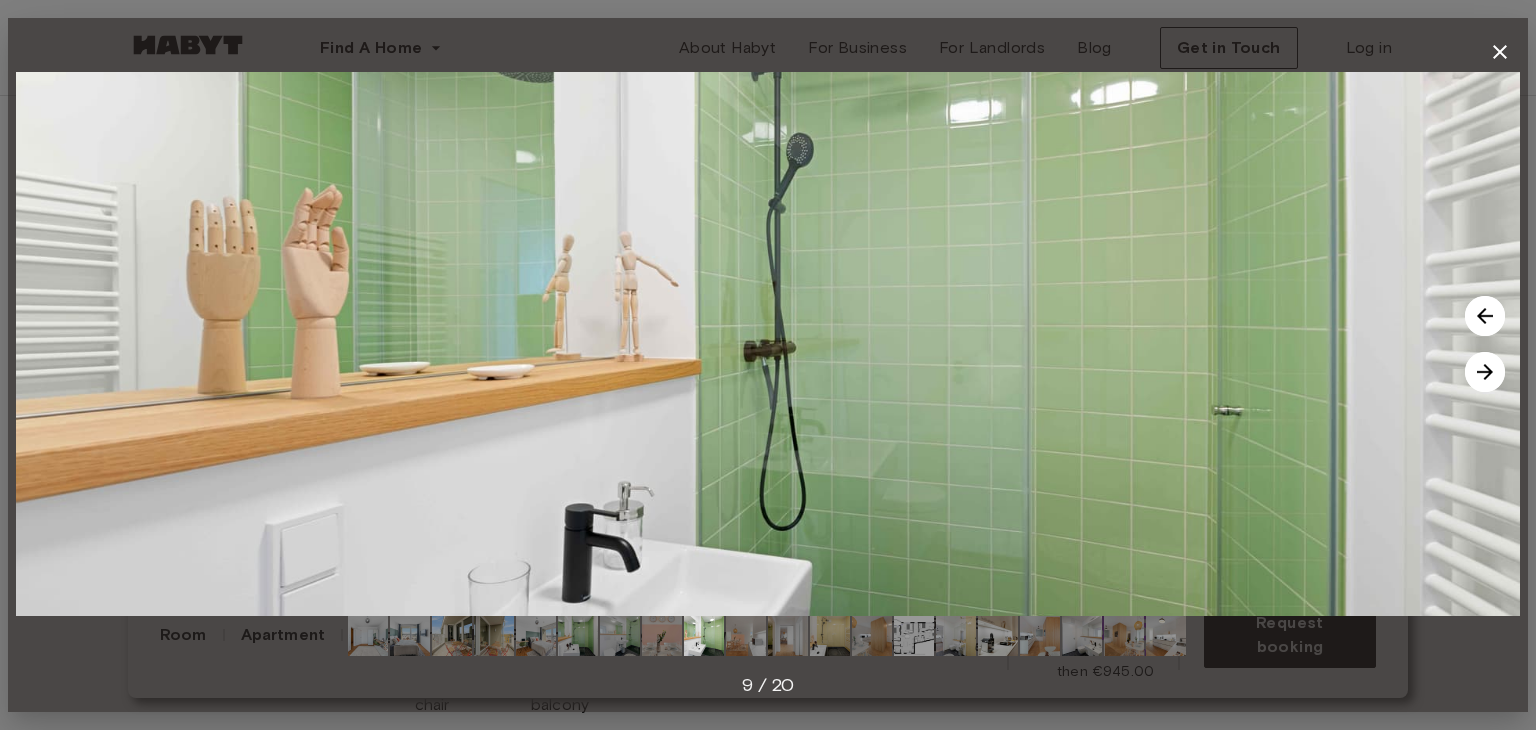 click at bounding box center [768, 344] 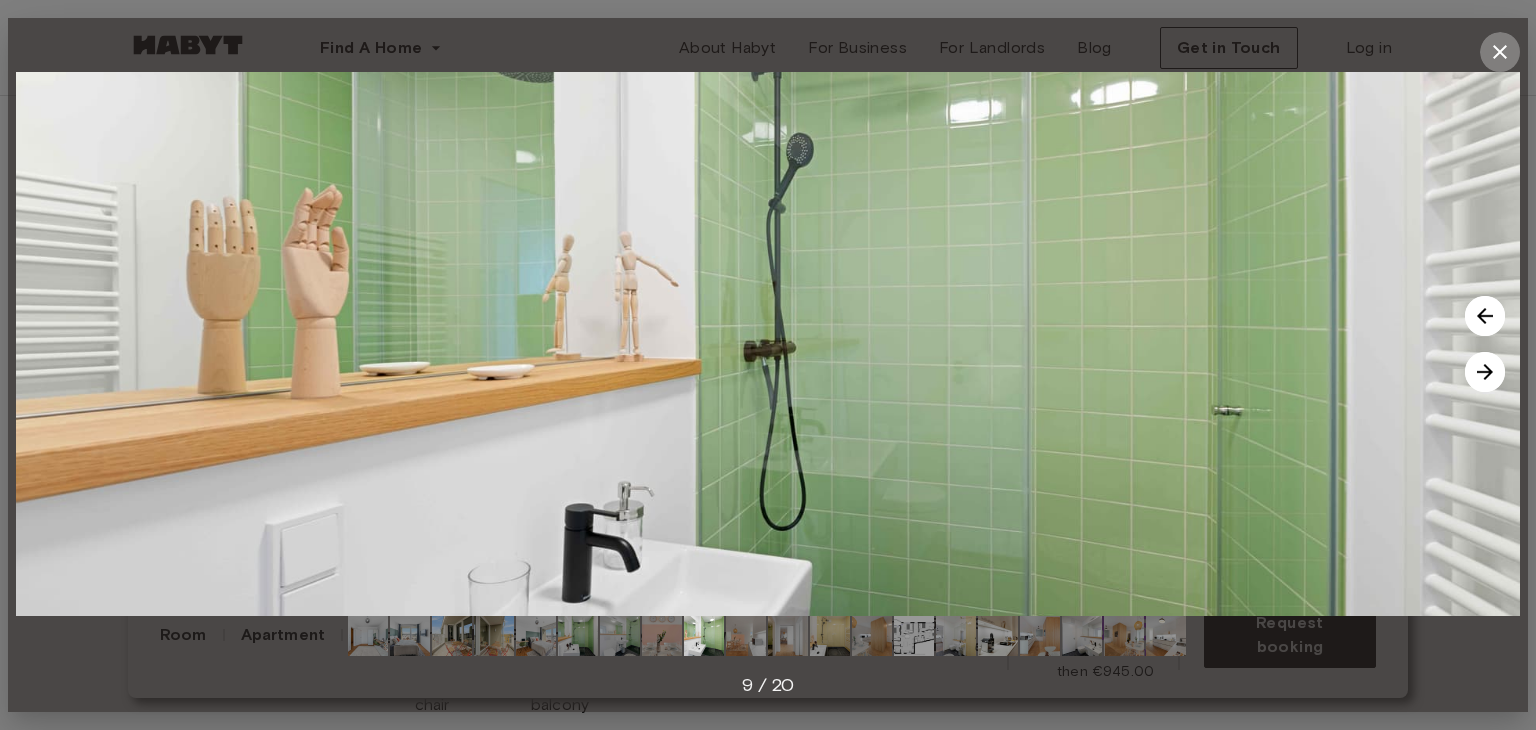 click 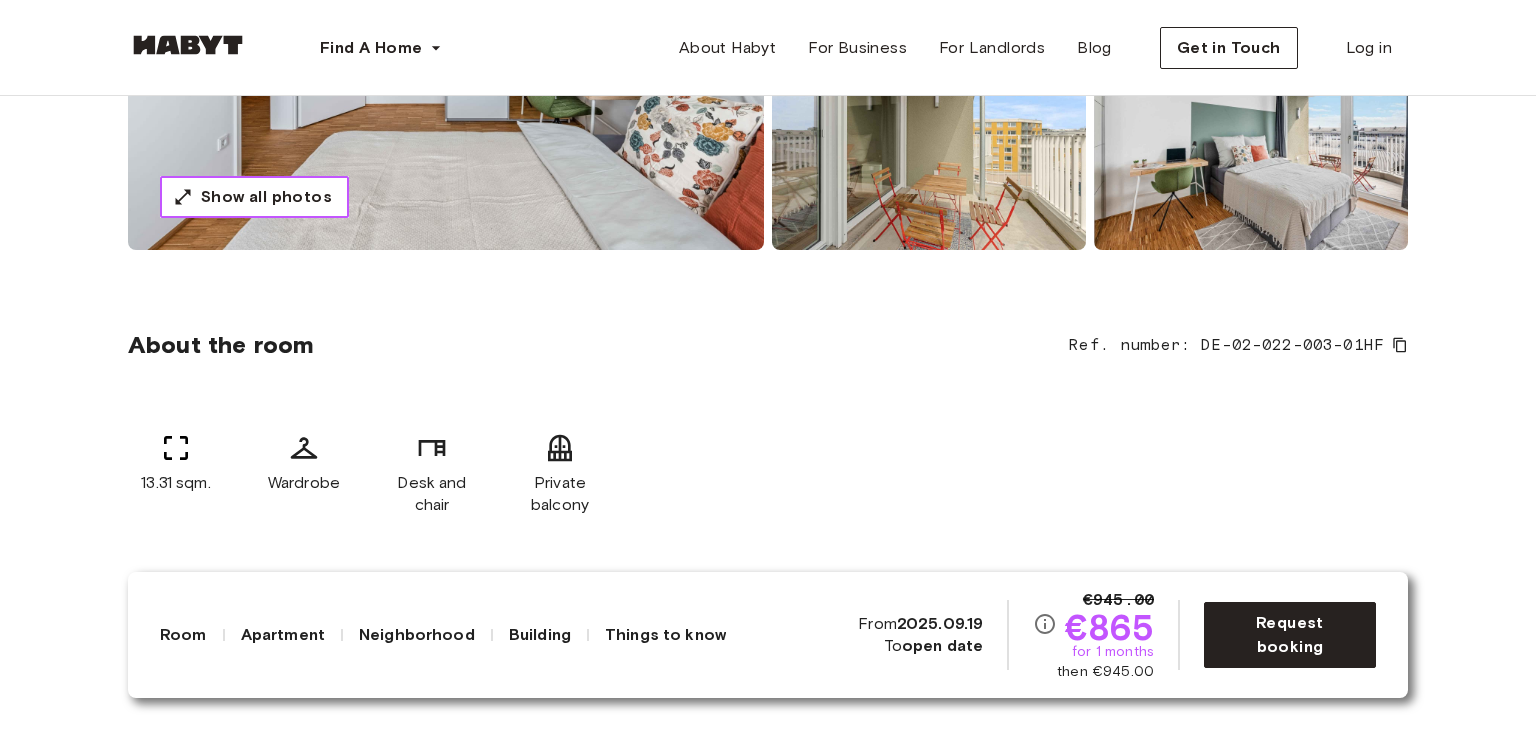 scroll, scrollTop: 600, scrollLeft: 0, axis: vertical 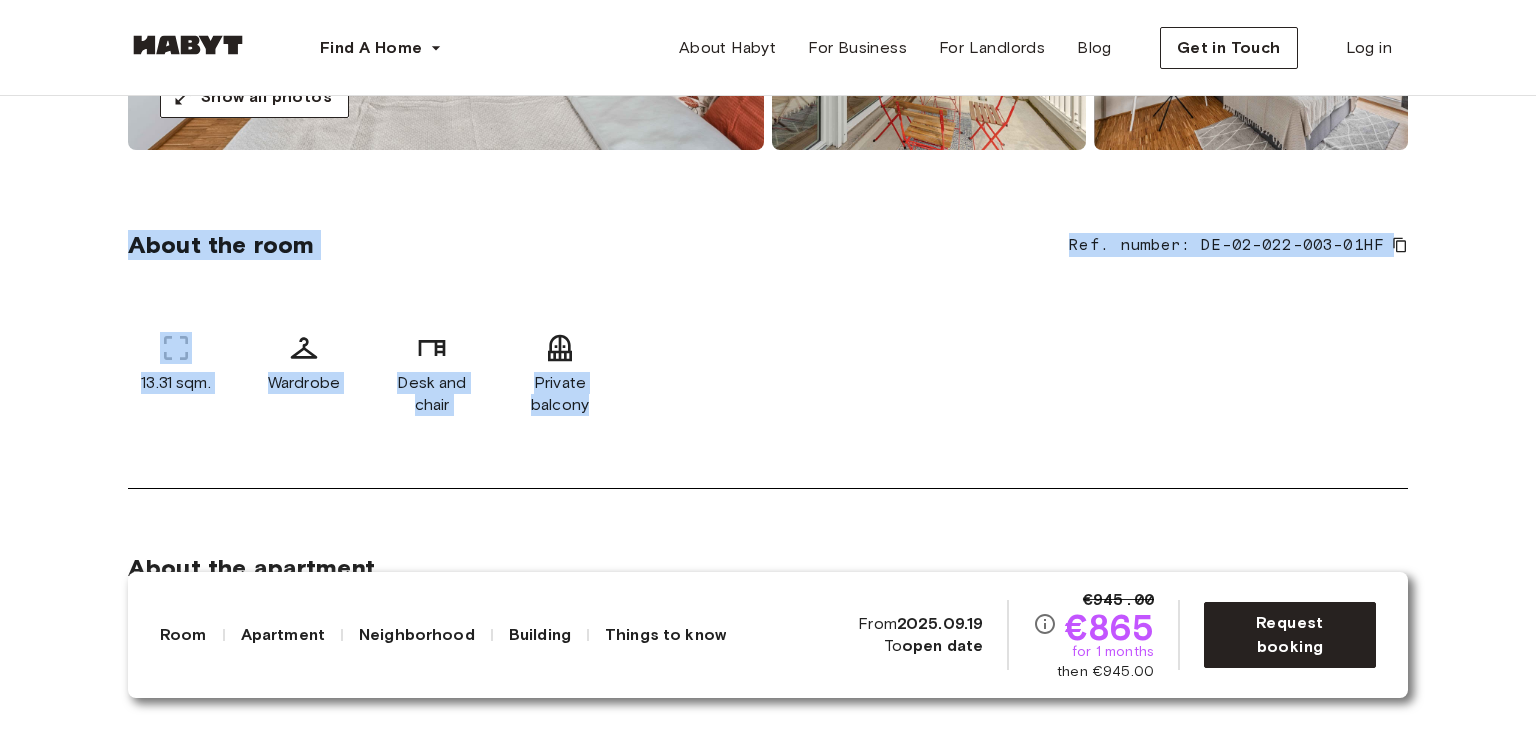 drag, startPoint x: 116, startPoint y: 243, endPoint x: 641, endPoint y: 431, distance: 557.64594 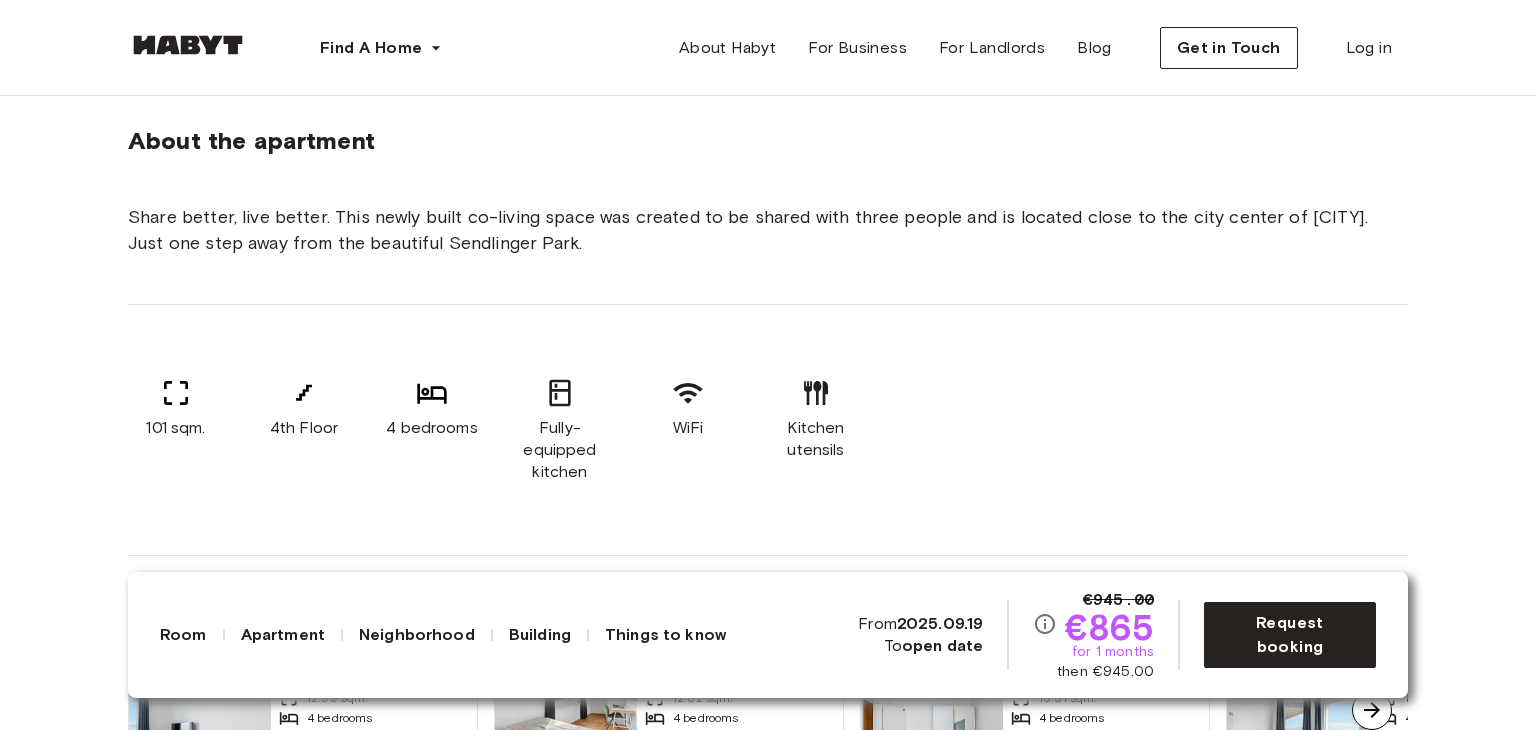scroll, scrollTop: 1000, scrollLeft: 0, axis: vertical 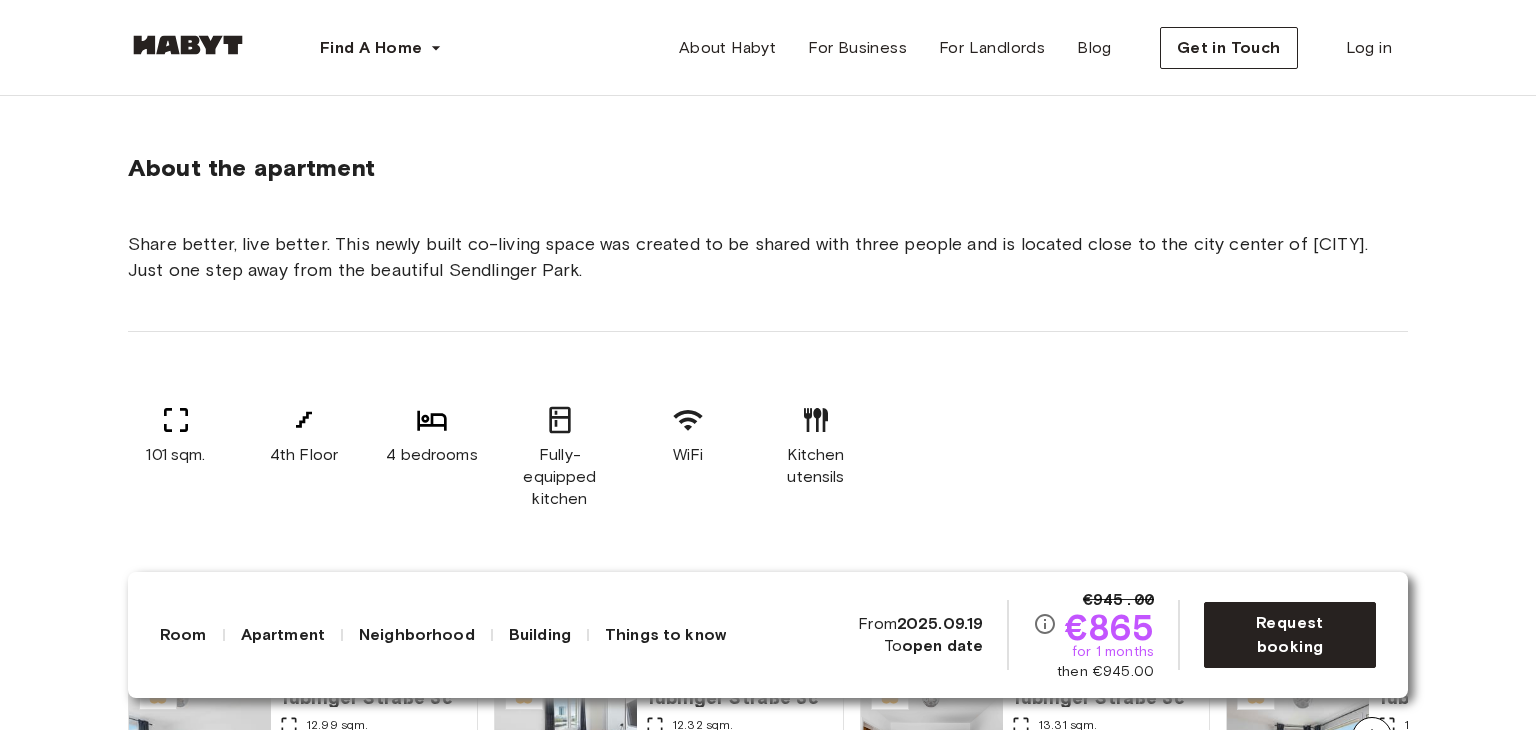 click on "Share better, live better. This newly built co-living space was created to be shared with three people and is located close to the city center of [CITY]. Just one step away from the beautiful Sendlinger Park. 101 sqm. 4th Floor 4 bedrooms Fully-equipped kitchen WiFi Kitchen utensils All rooms in this apartment Tübinger Straße 3c 12.99 sqm. 4 bedrooms 4th Floor From  [DATE] €895 monthly Tübinger Straße 3c 12.32 sqm. 4 bedrooms 4th Floor From  [DATE] €945 monthly Tübinger Straße 3c 13.31 sqm. 4 bedrooms 4th Floor From  [DATE] €865 monthly Tübinger Straße 3c 11.91 sqm. 4 bedrooms 4th Floor From  [DATE] €945 monthly" at bounding box center [768, 524] 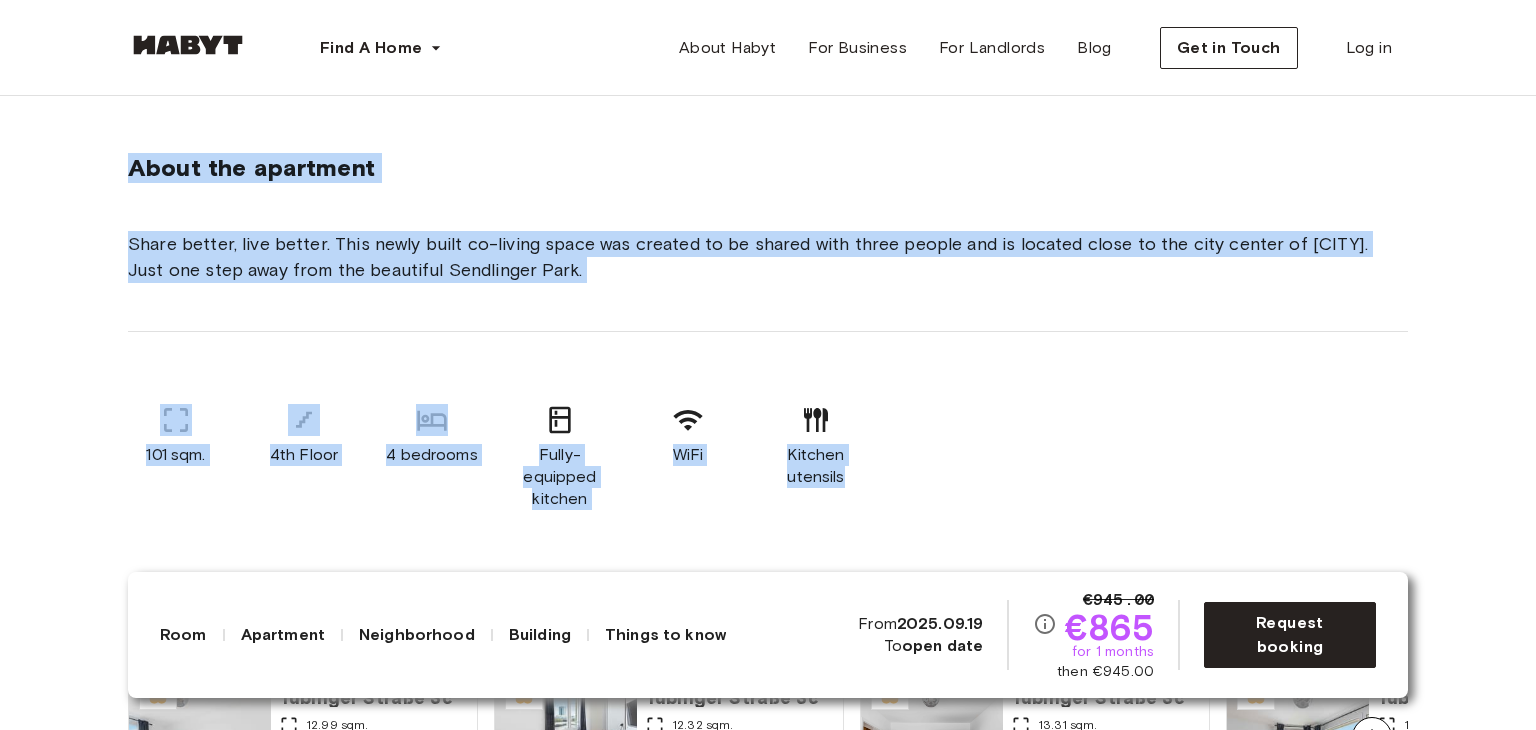 drag, startPoint x: 109, startPoint y: 168, endPoint x: 1018, endPoint y: 528, distance: 977.69165 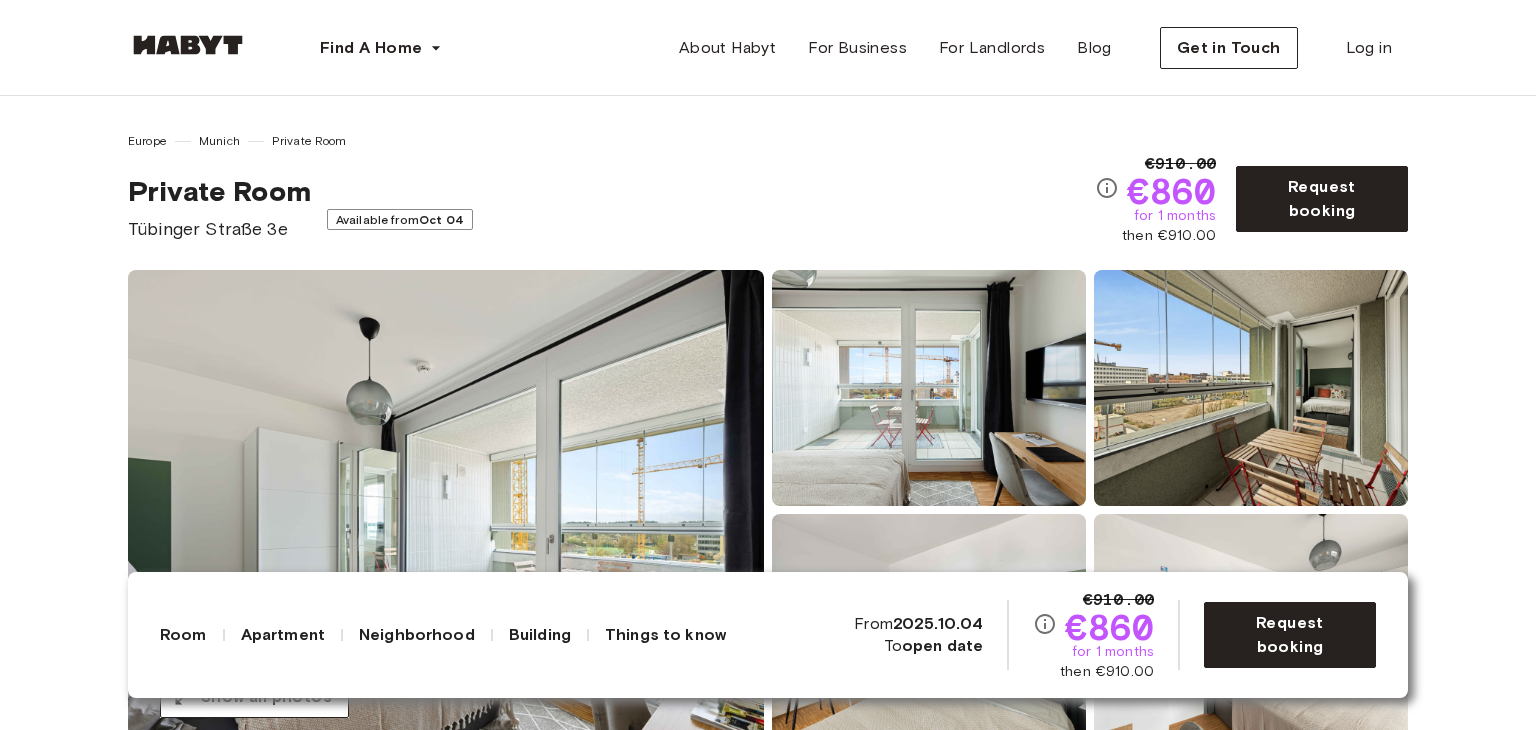 scroll, scrollTop: 0, scrollLeft: 0, axis: both 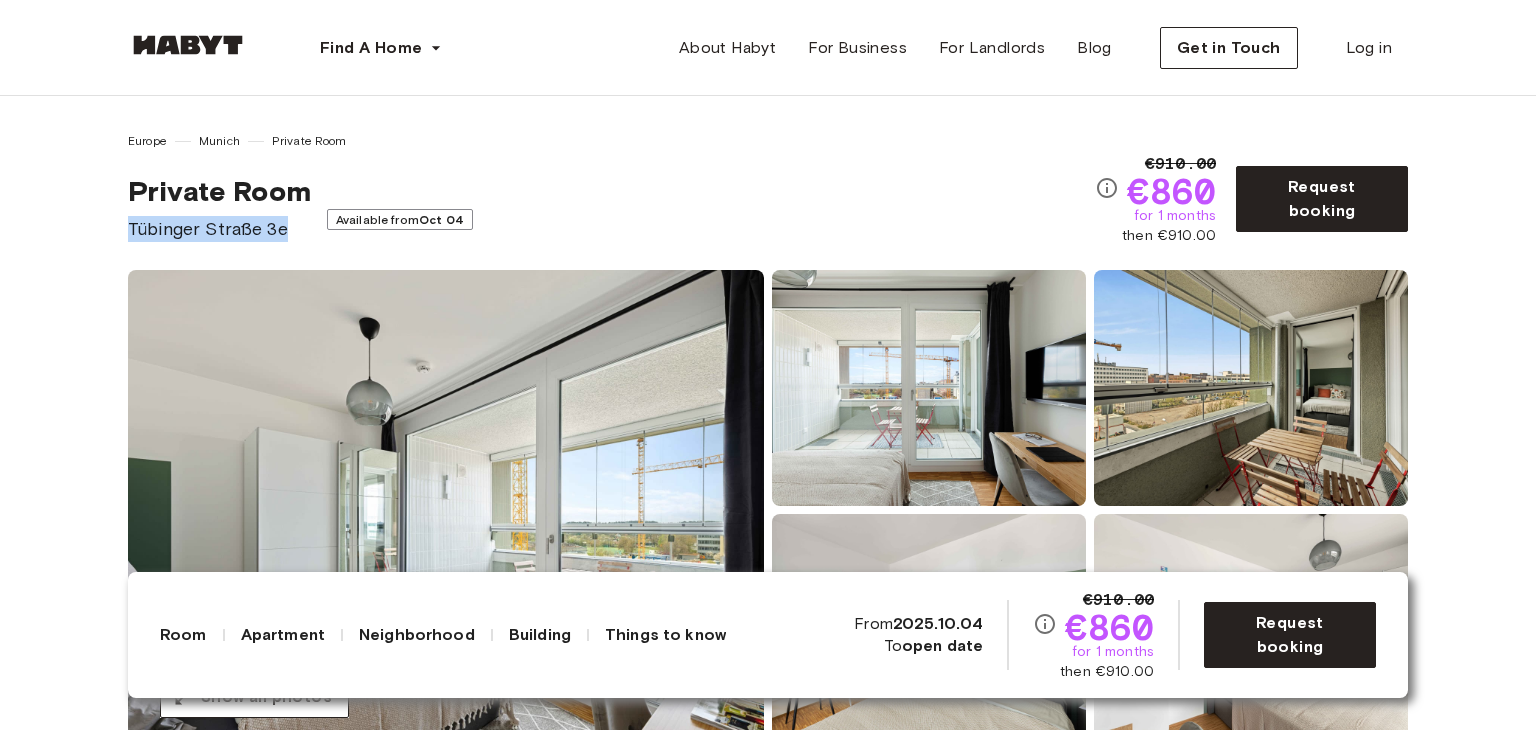 drag, startPoint x: 129, startPoint y: 237, endPoint x: 303, endPoint y: 237, distance: 174 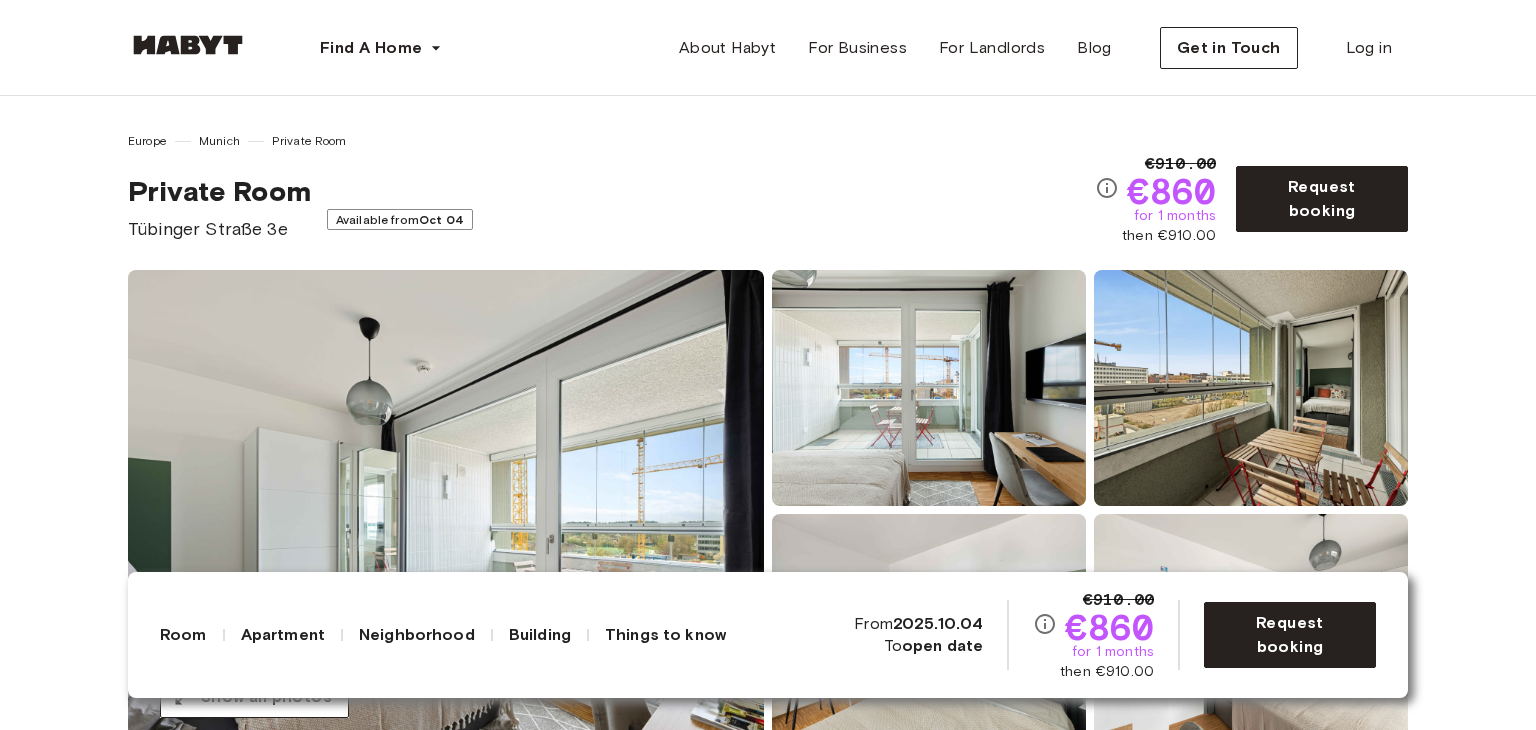 click on "Europe Munich Private Room Private Room Tübinger Straße 3e Available from  Oct 04" at bounding box center (611, 187) 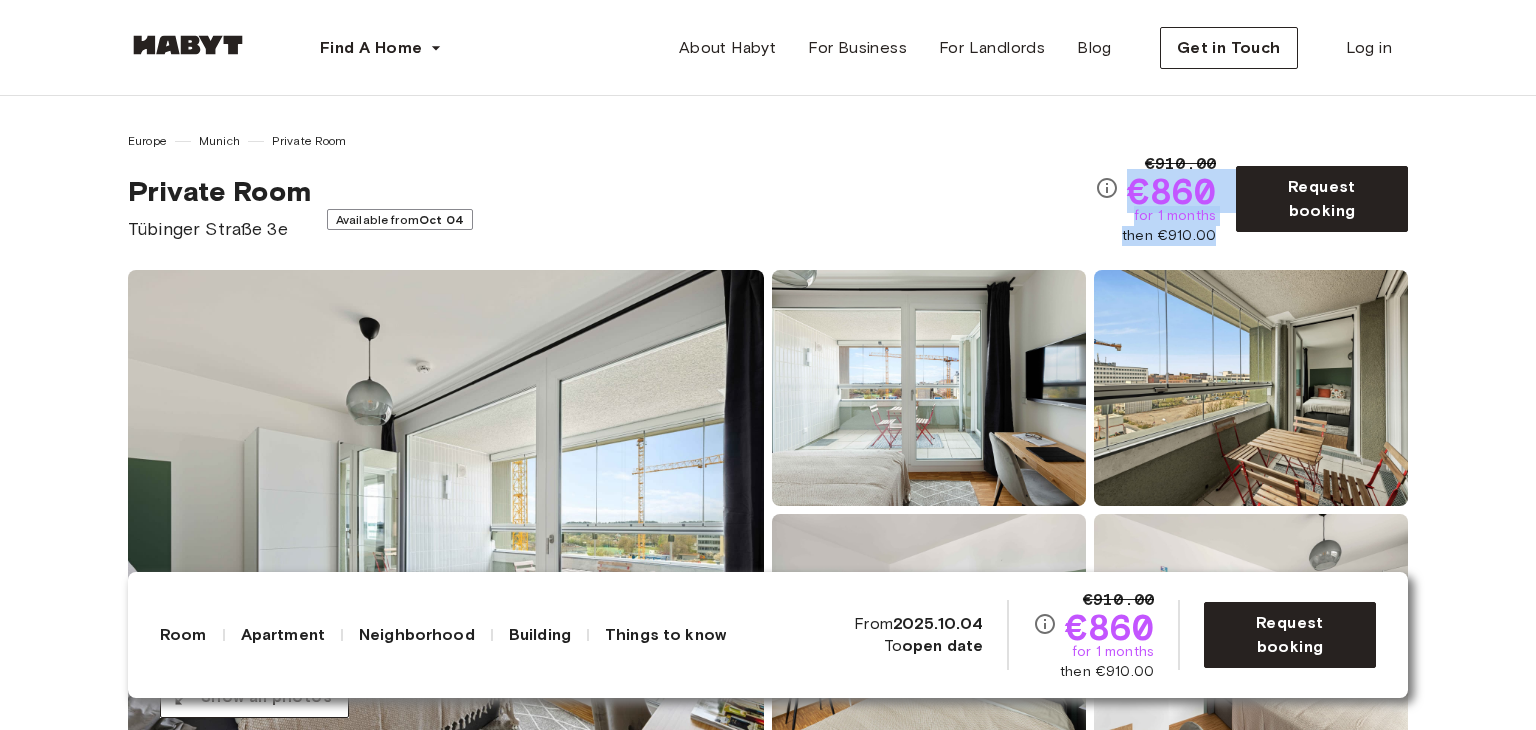 drag, startPoint x: 1222, startPoint y: 239, endPoint x: 1118, endPoint y: 190, distance: 114.96521 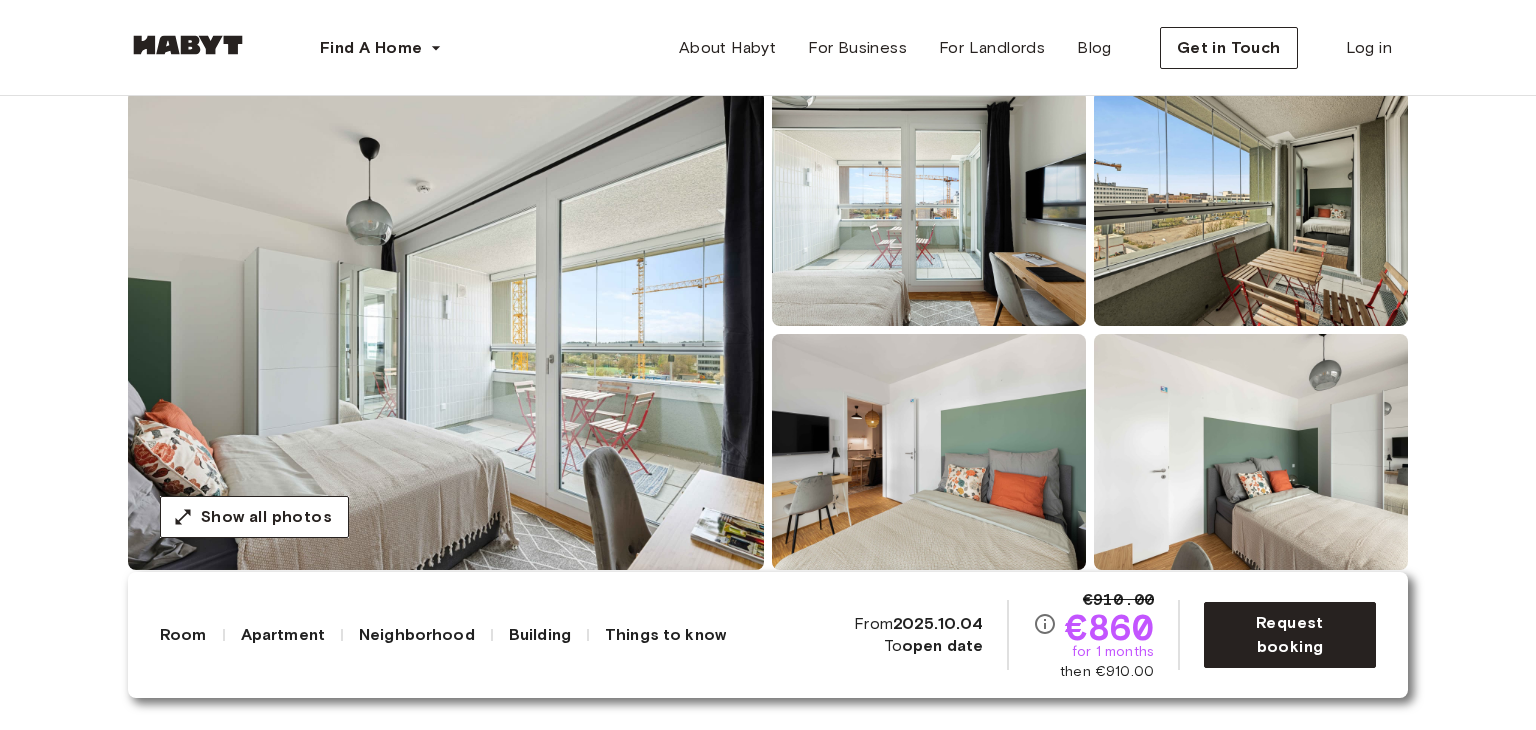scroll, scrollTop: 200, scrollLeft: 0, axis: vertical 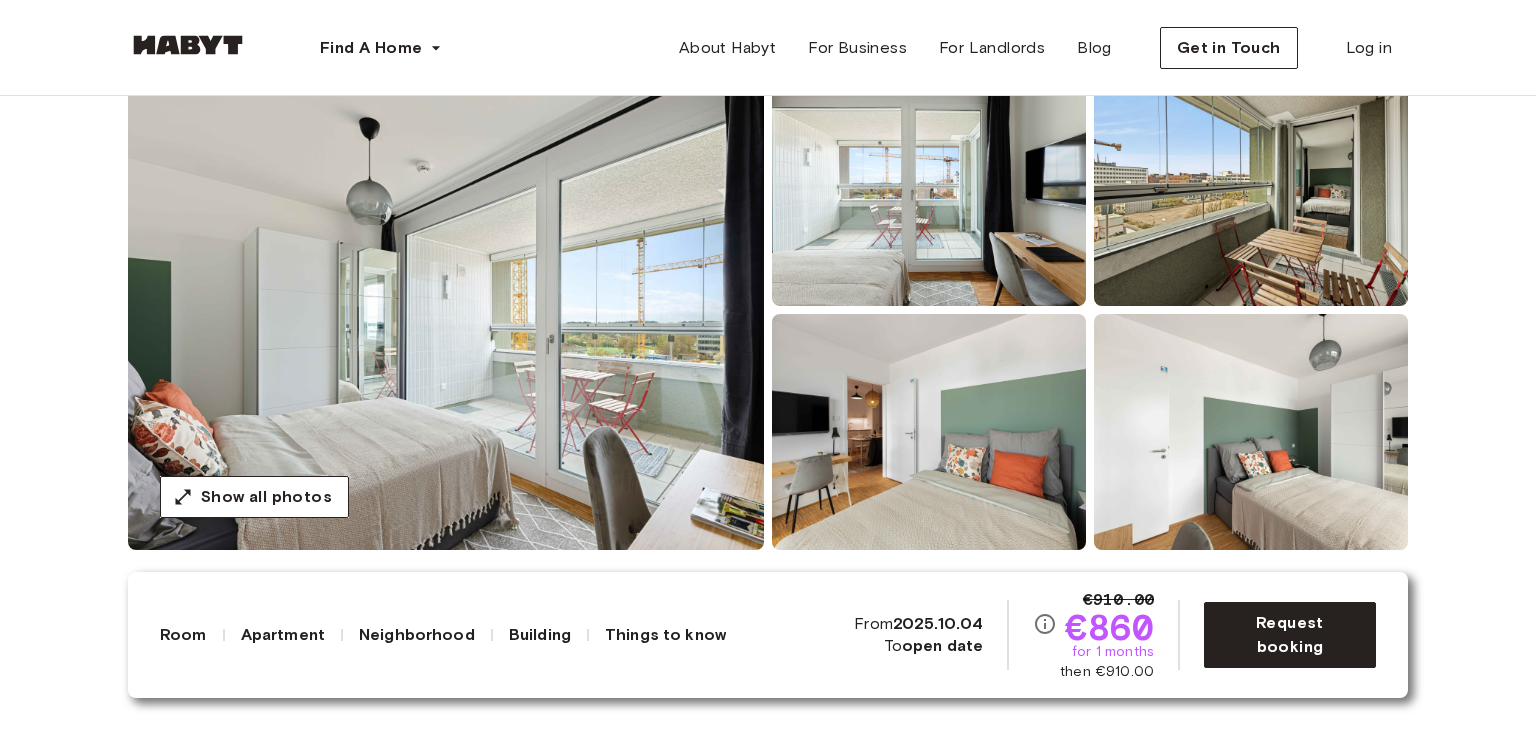 click on "About the room Ref. number:   DE-02-023-001-03HF 9.59 sqm. Wardrobe Desk and chair" at bounding box center (768, 719) 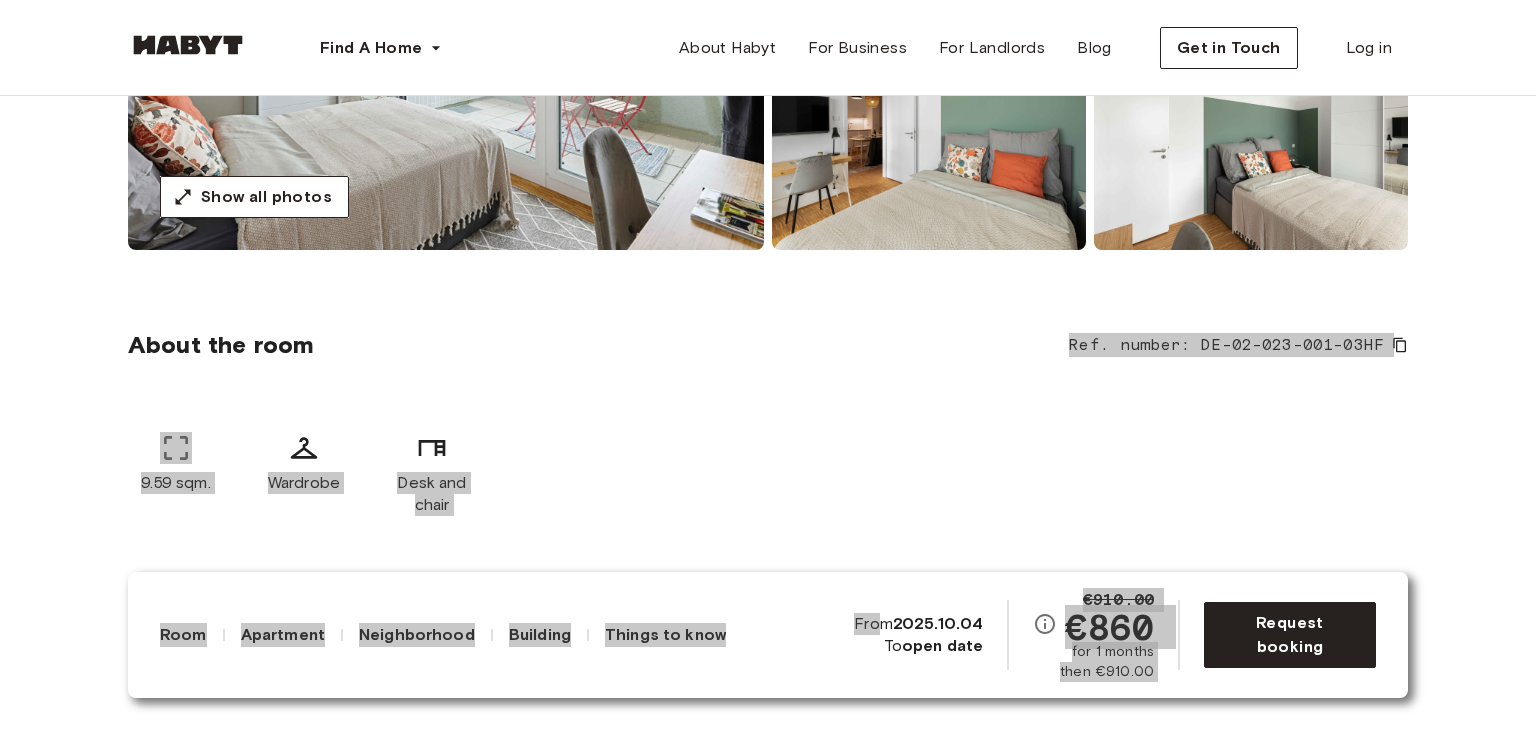 scroll, scrollTop: 700, scrollLeft: 0, axis: vertical 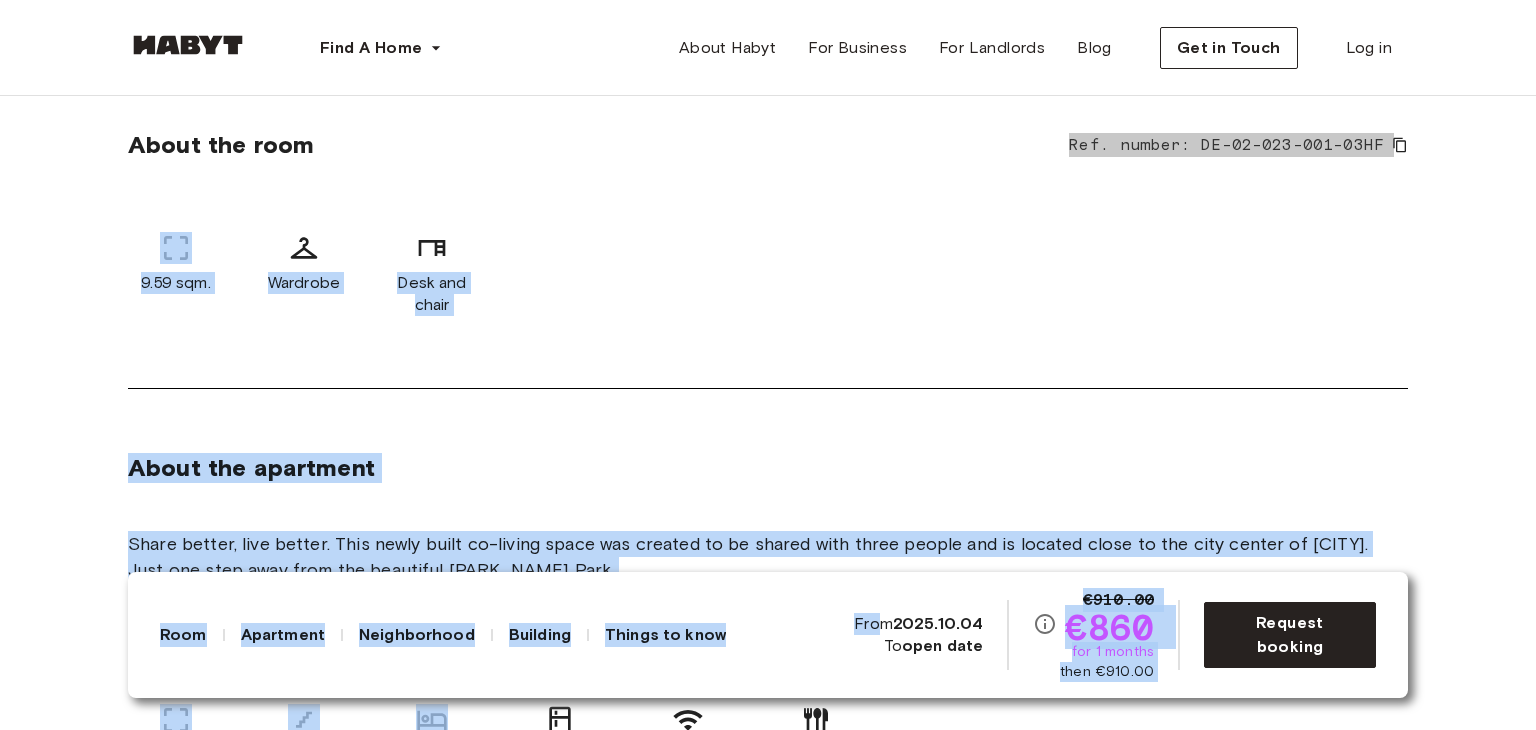 click on "9.59 sqm. Wardrobe Desk and chair" at bounding box center [768, 274] 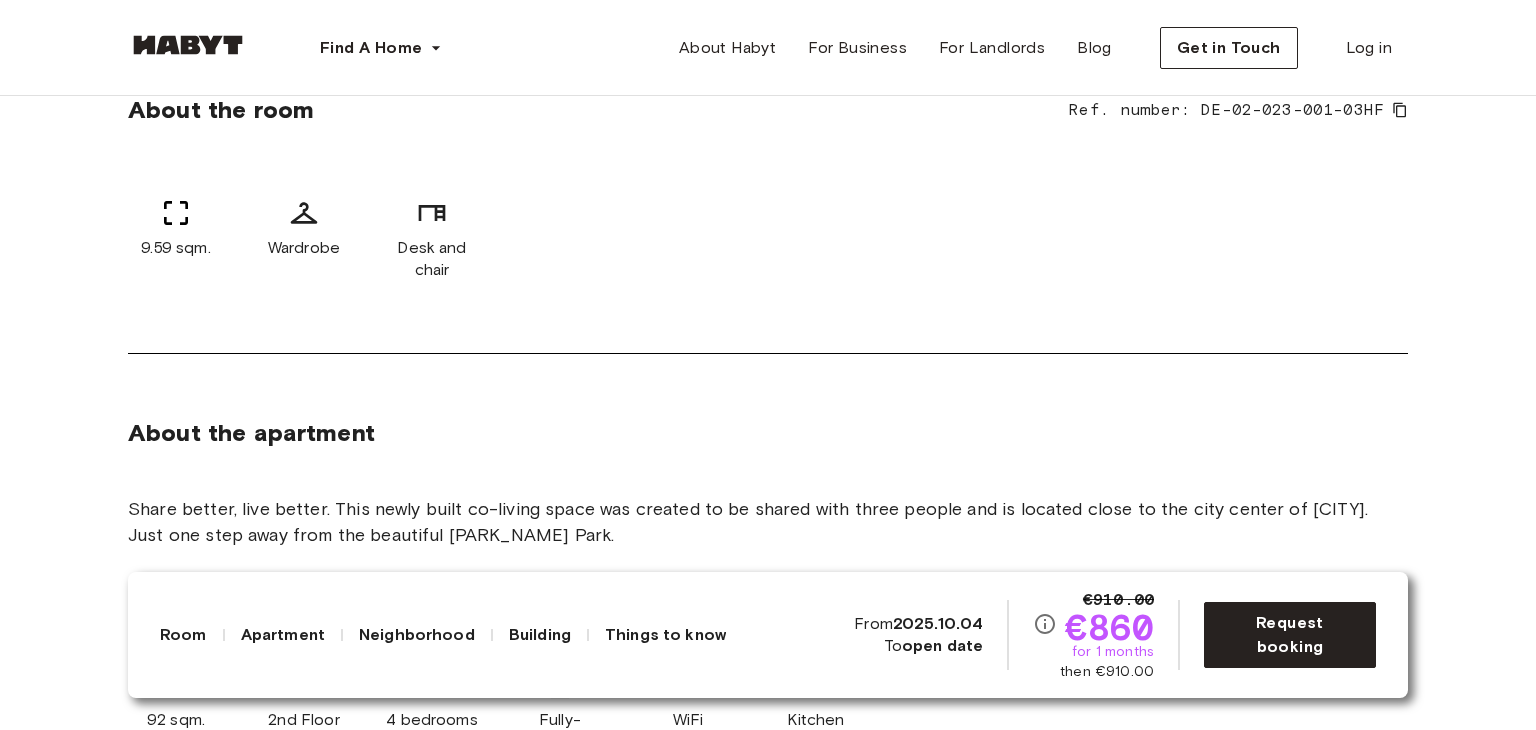scroll, scrollTop: 700, scrollLeft: 0, axis: vertical 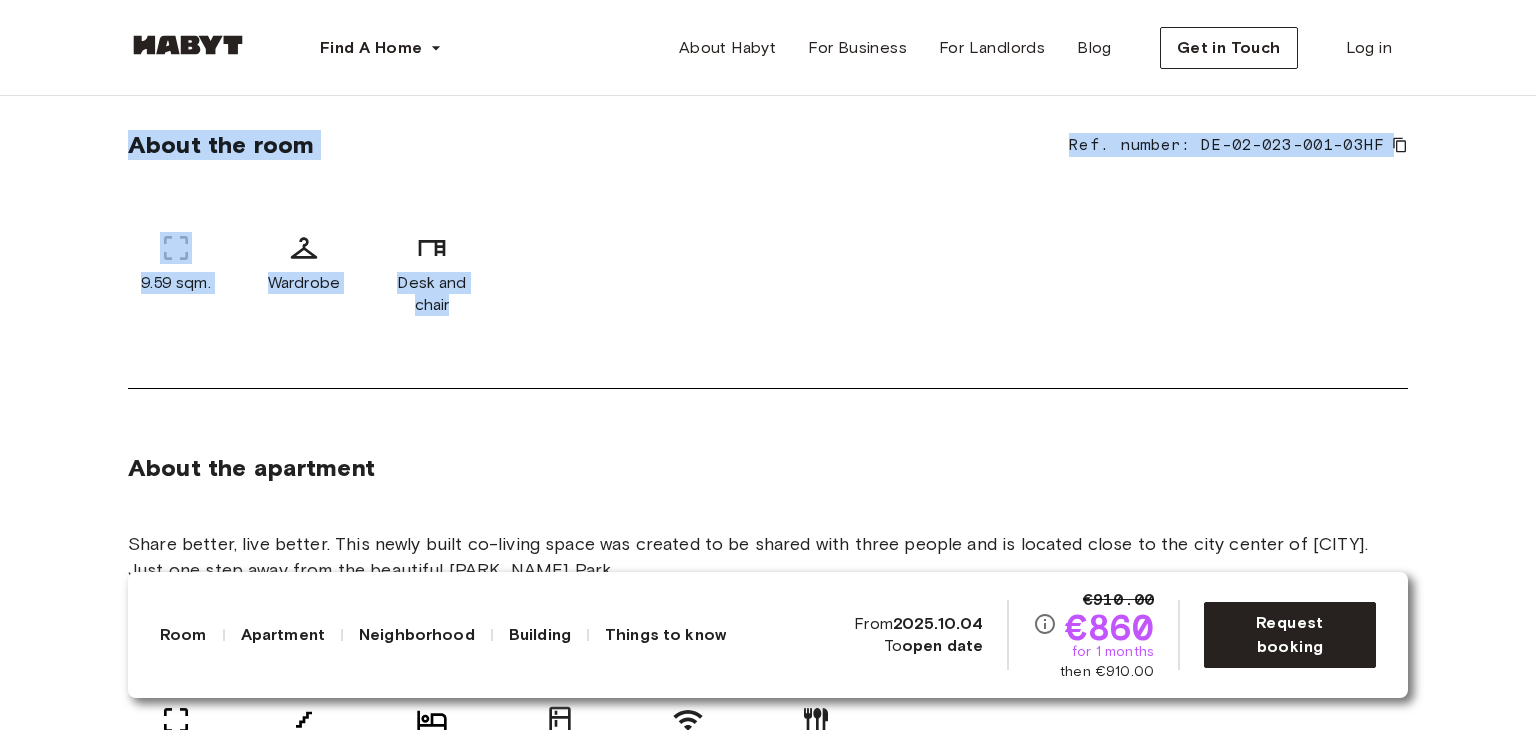 drag, startPoint x: 130, startPoint y: 151, endPoint x: 524, endPoint y: 317, distance: 427.5418 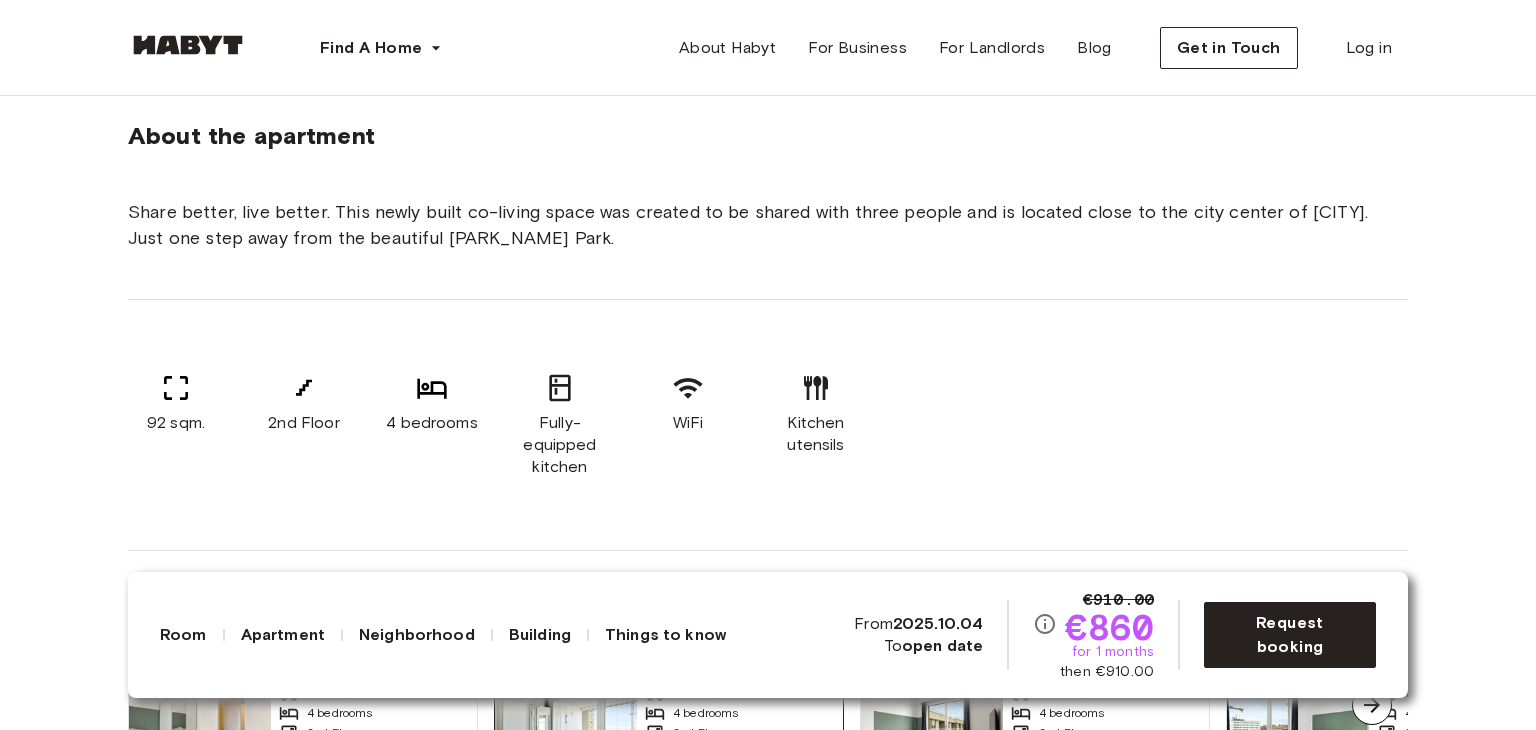 scroll, scrollTop: 1000, scrollLeft: 0, axis: vertical 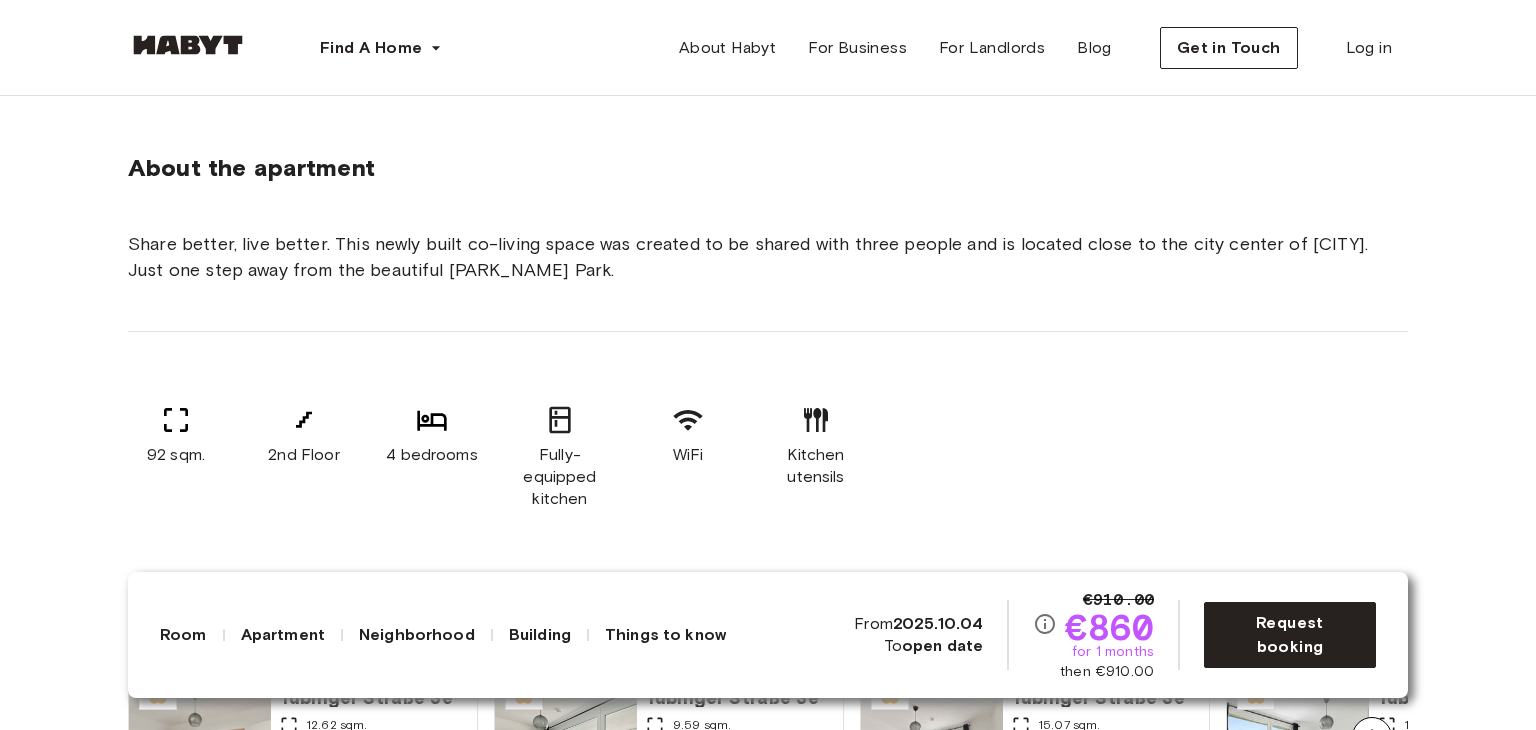 drag, startPoint x: 640, startPoint y: 390, endPoint x: 600, endPoint y: 388, distance: 40.04997 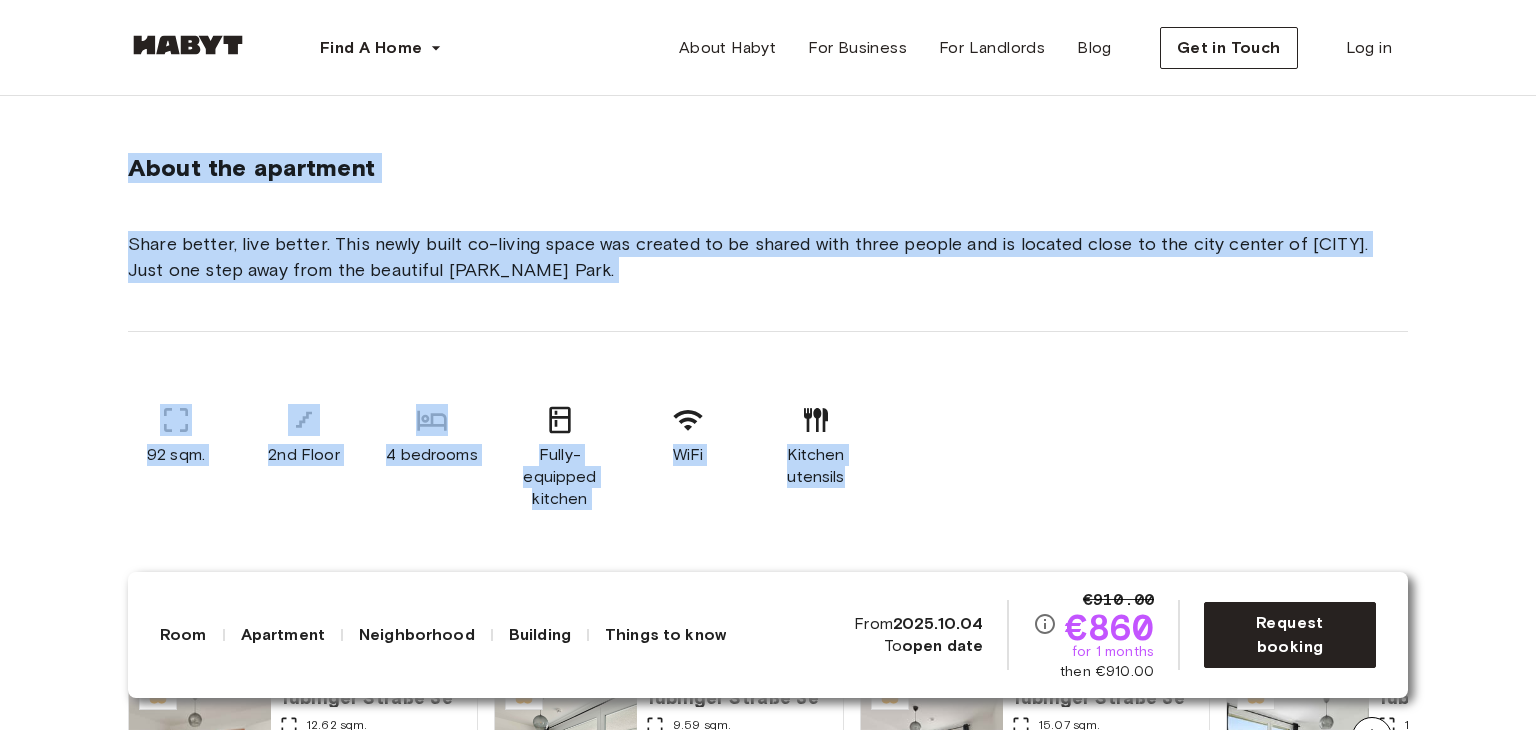 drag, startPoint x: 114, startPoint y: 149, endPoint x: 917, endPoint y: 472, distance: 865.5276 